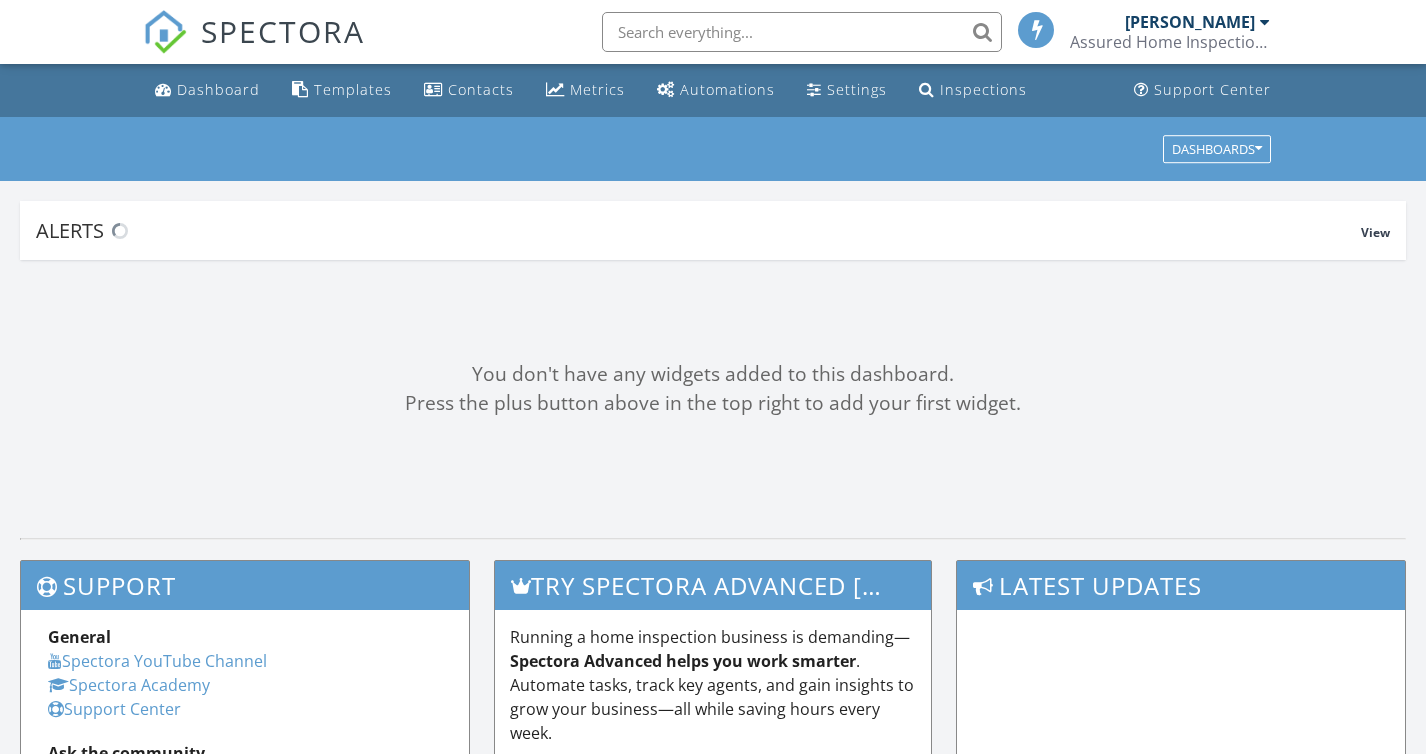 scroll, scrollTop: 0, scrollLeft: 0, axis: both 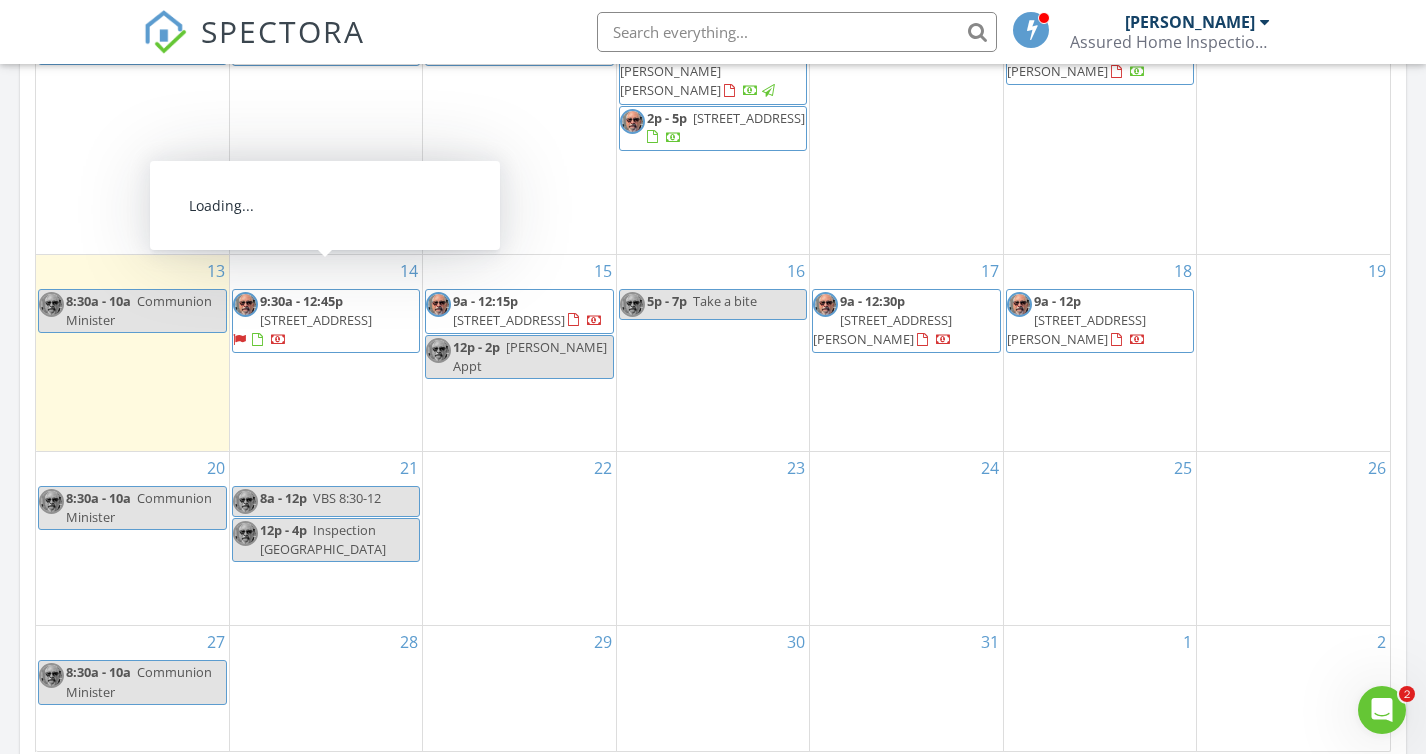 click on "7 Secretariat Ln, Saratoga Springs 12866" at bounding box center (316, 320) 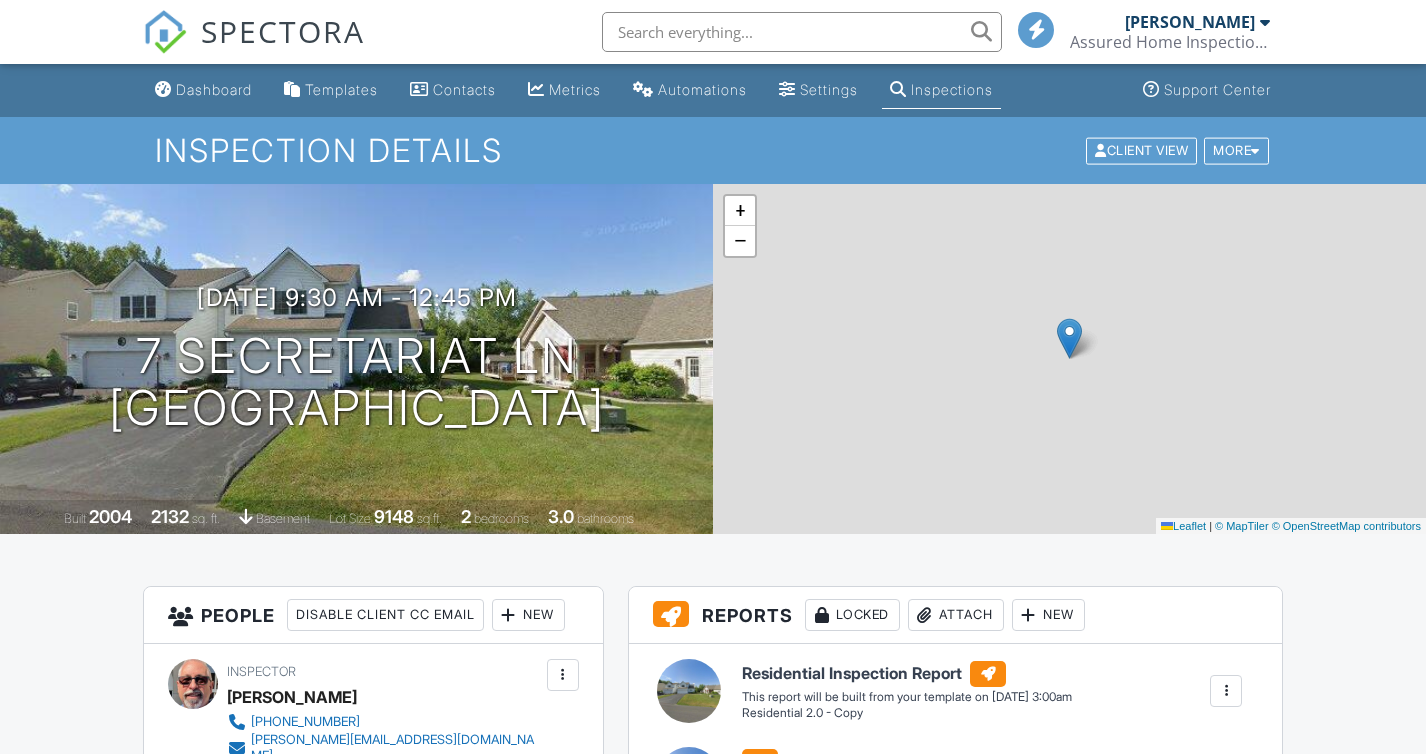 scroll, scrollTop: 0, scrollLeft: 0, axis: both 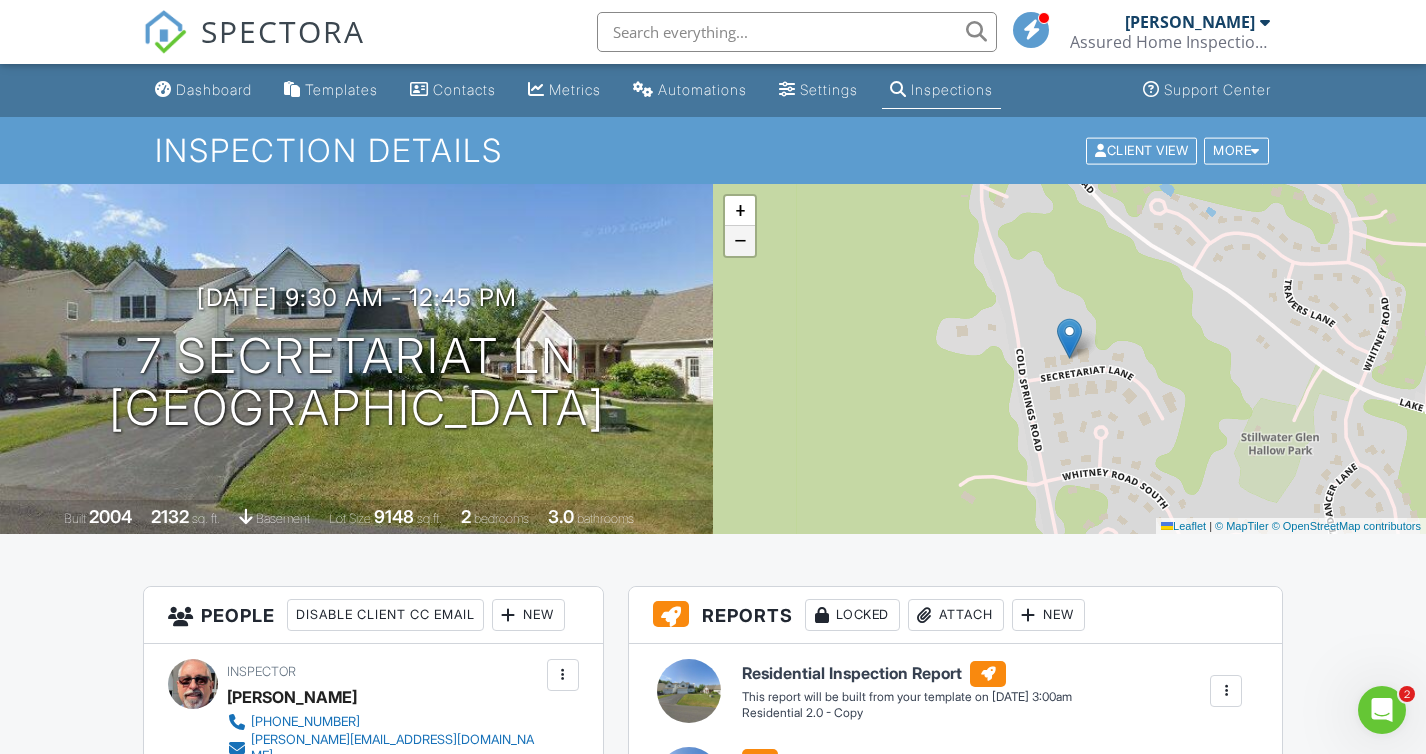 click on "−" at bounding box center (740, 241) 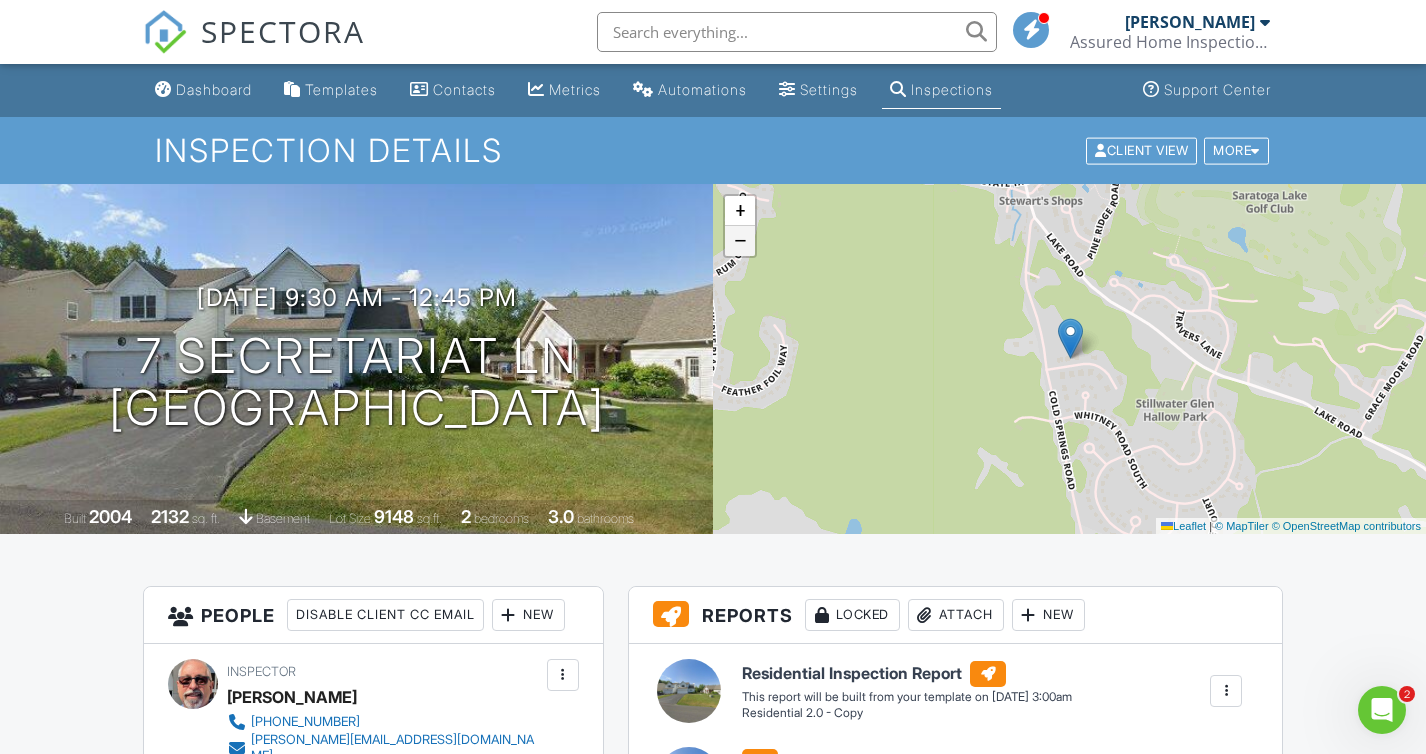 click on "−" at bounding box center (740, 241) 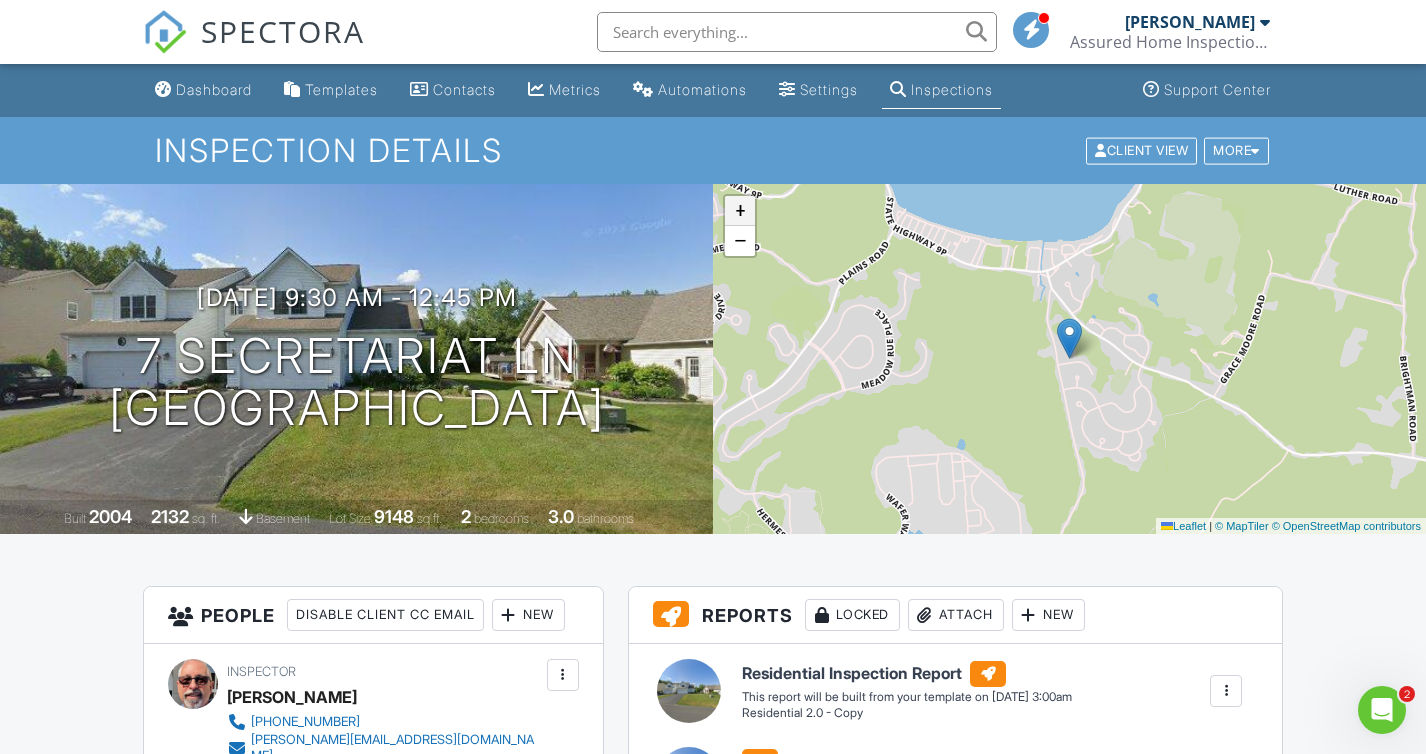 click on "+" at bounding box center (740, 211) 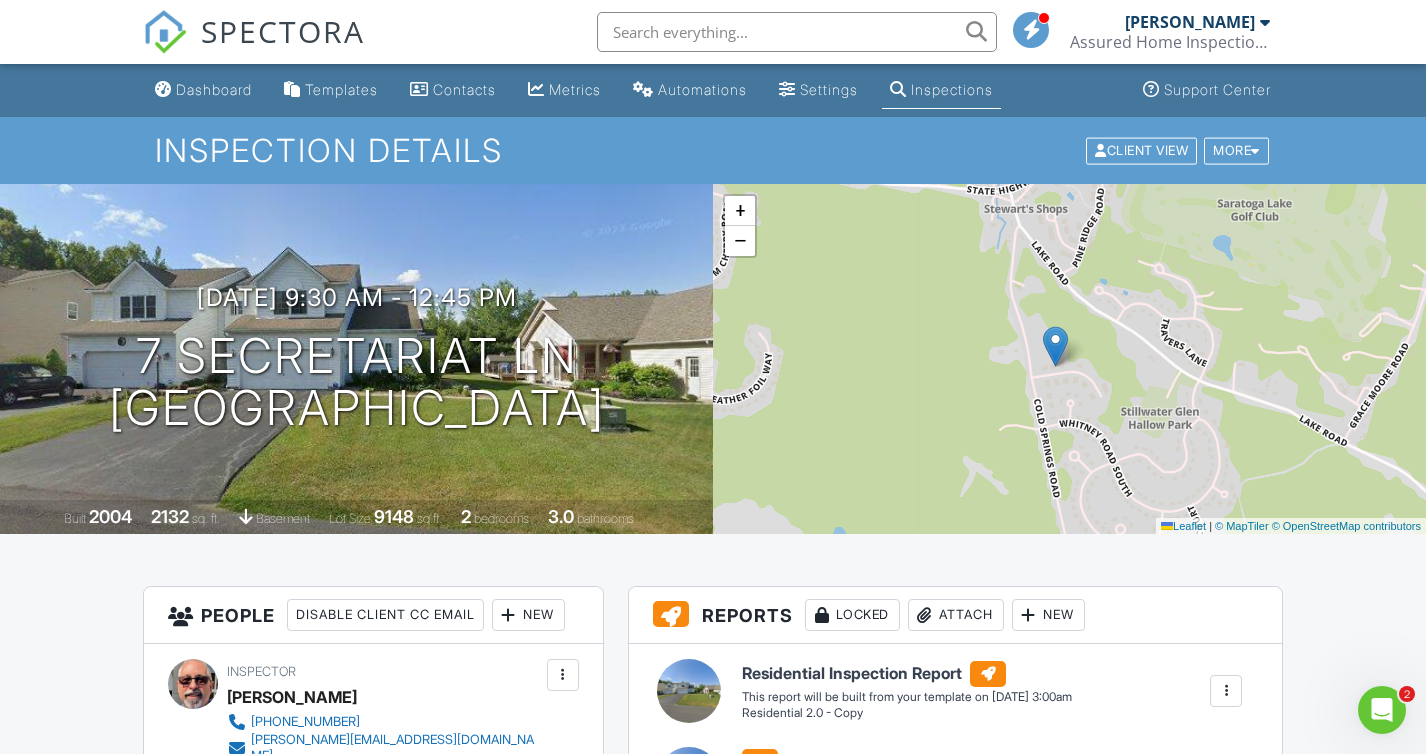 drag, startPoint x: 1042, startPoint y: 234, endPoint x: 1026, endPoint y: 243, distance: 18.35756 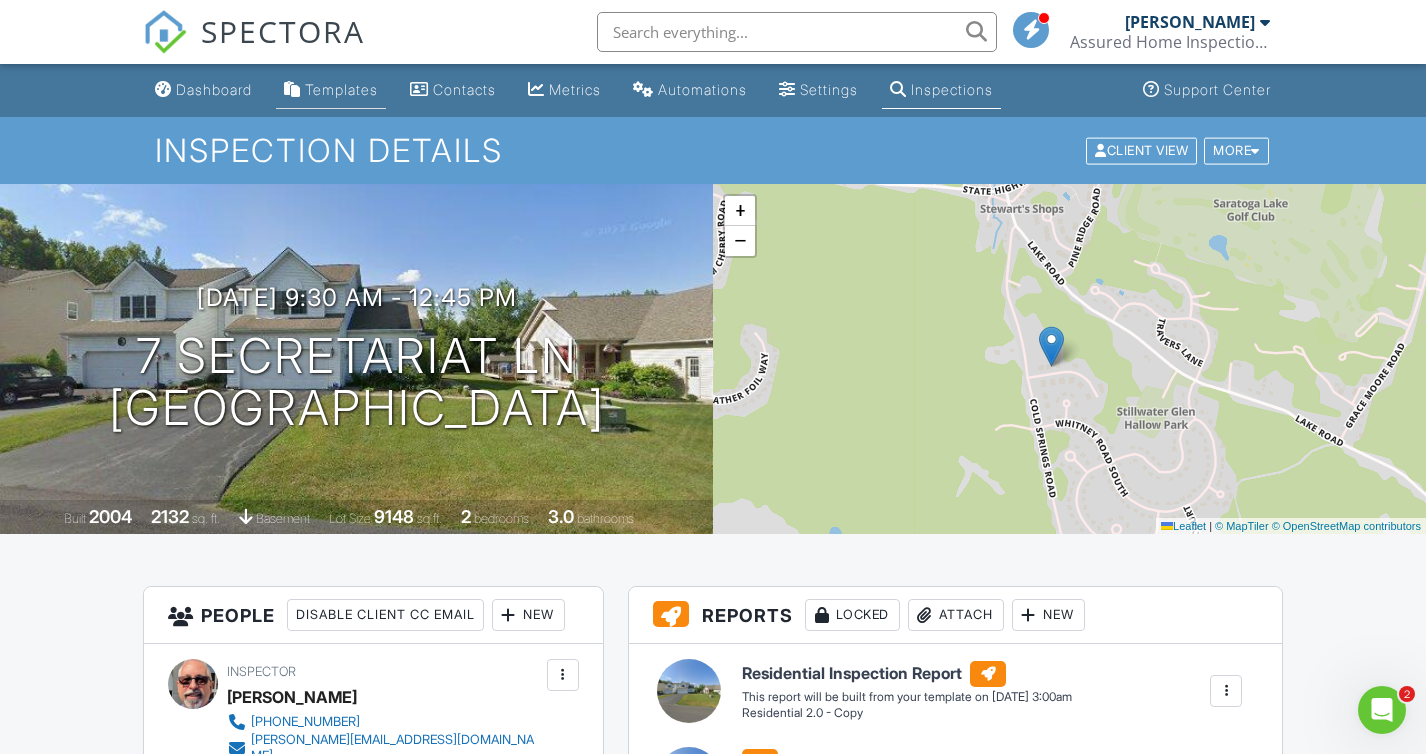 click on "Templates" at bounding box center (341, 89) 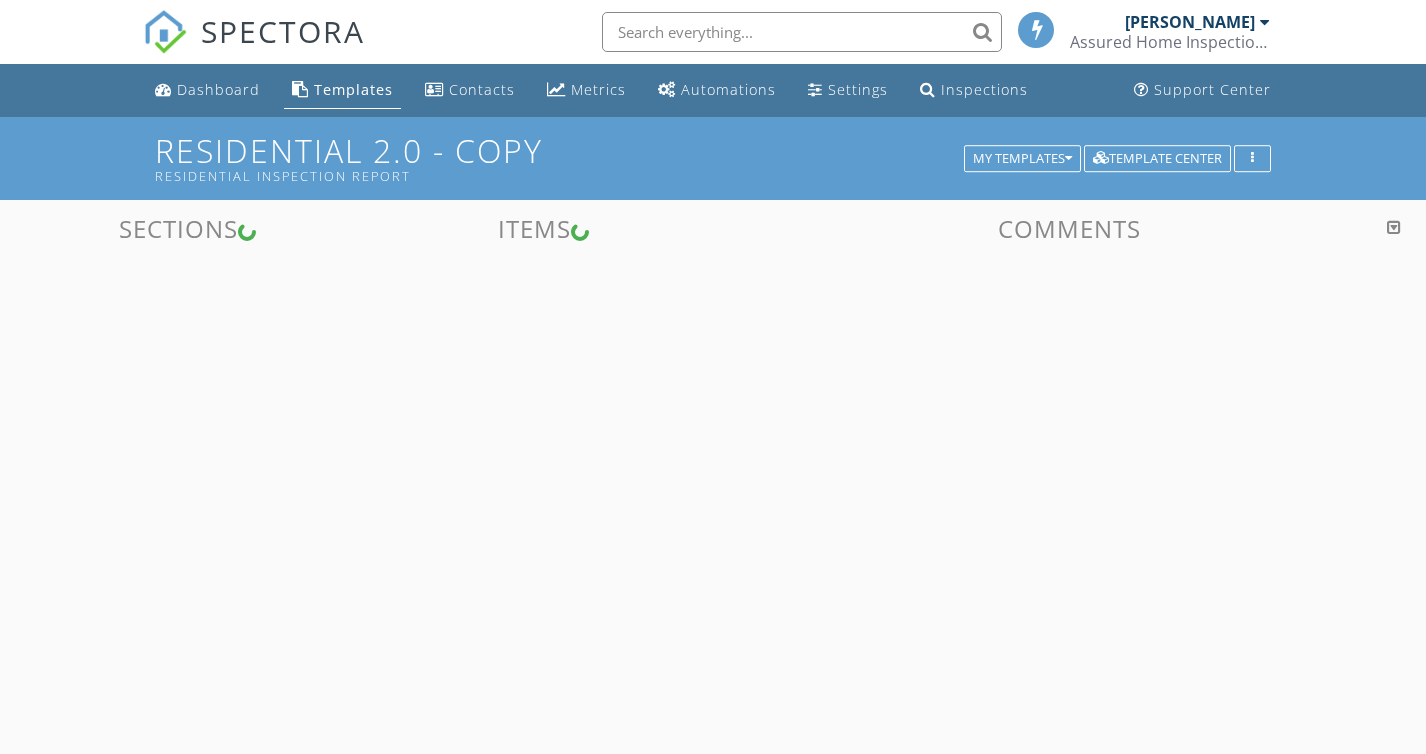 scroll, scrollTop: 0, scrollLeft: 0, axis: both 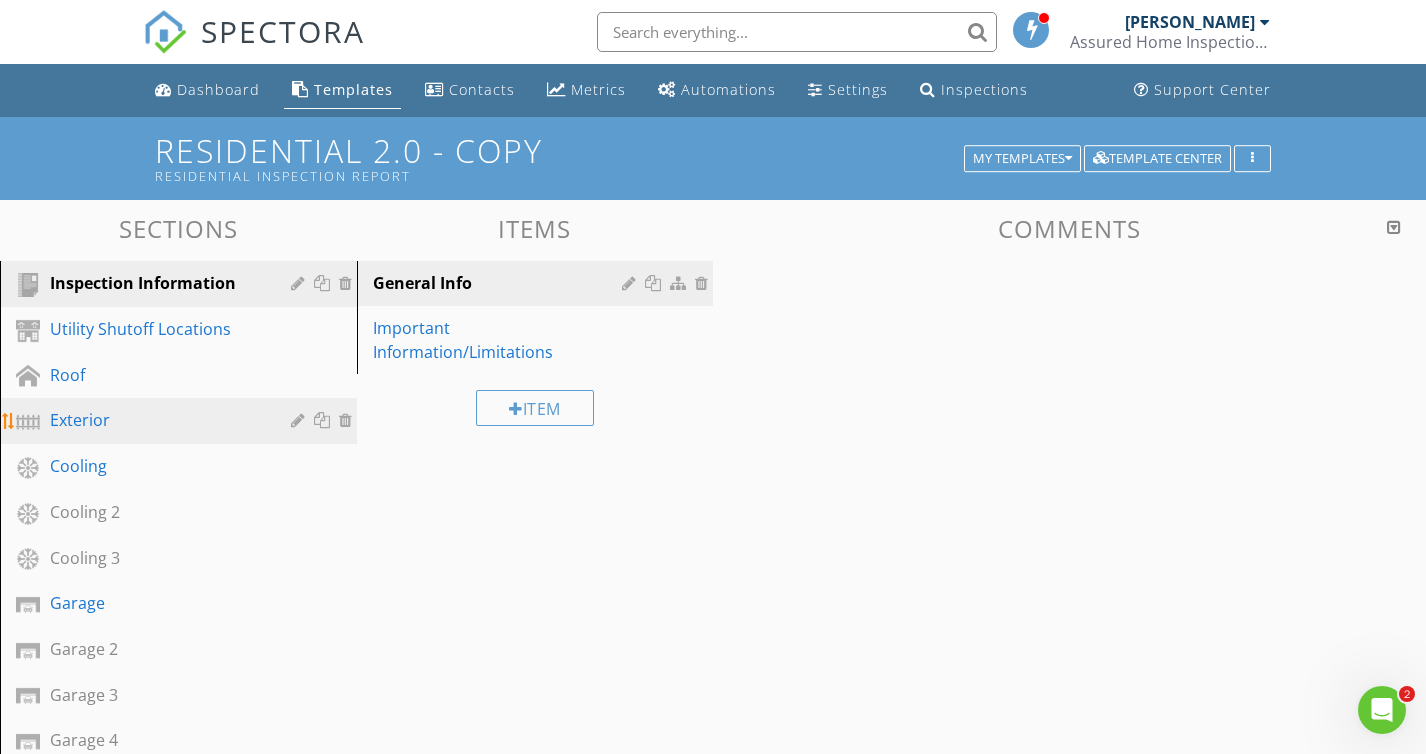 click on "Exterior" at bounding box center [156, 420] 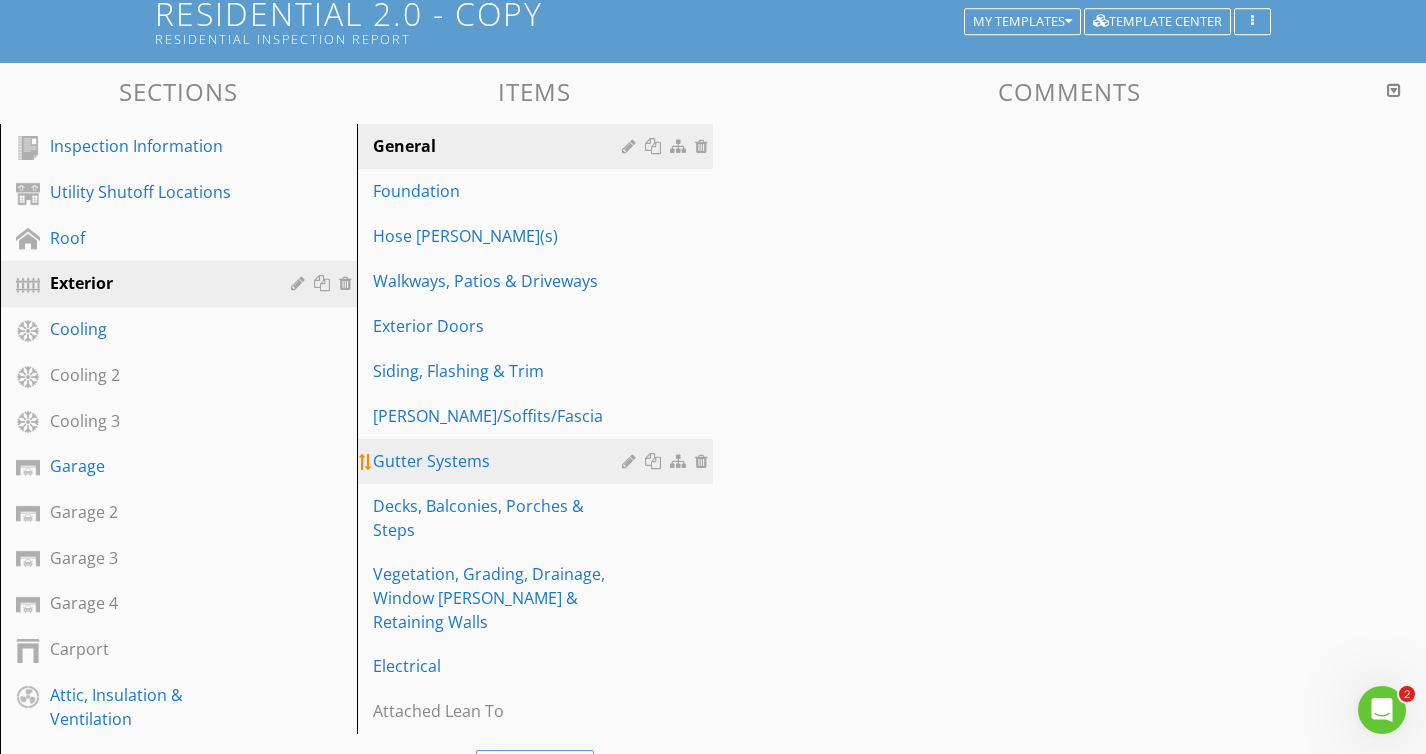 scroll, scrollTop: 149, scrollLeft: 0, axis: vertical 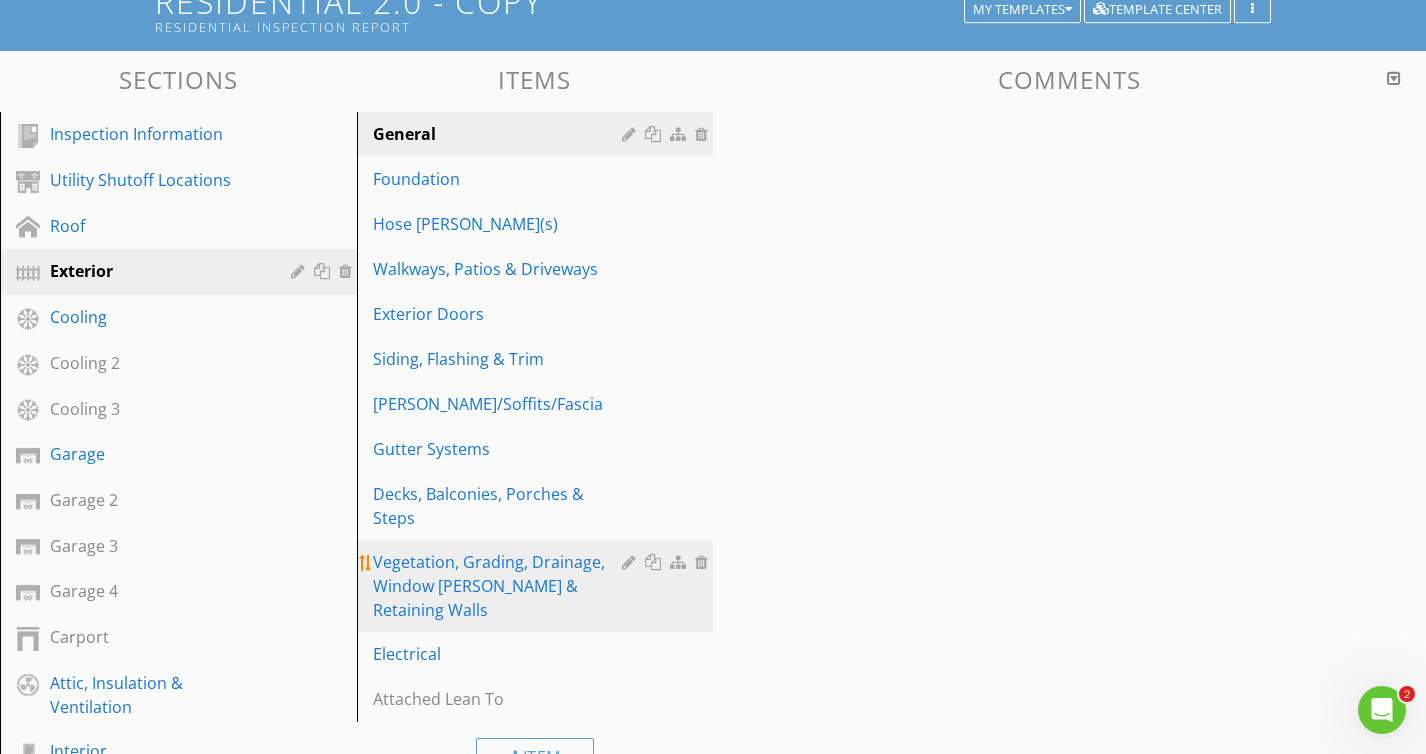 click on "Vegetation, Grading, Drainage, Window Wells & Retaining Walls" at bounding box center [501, 586] 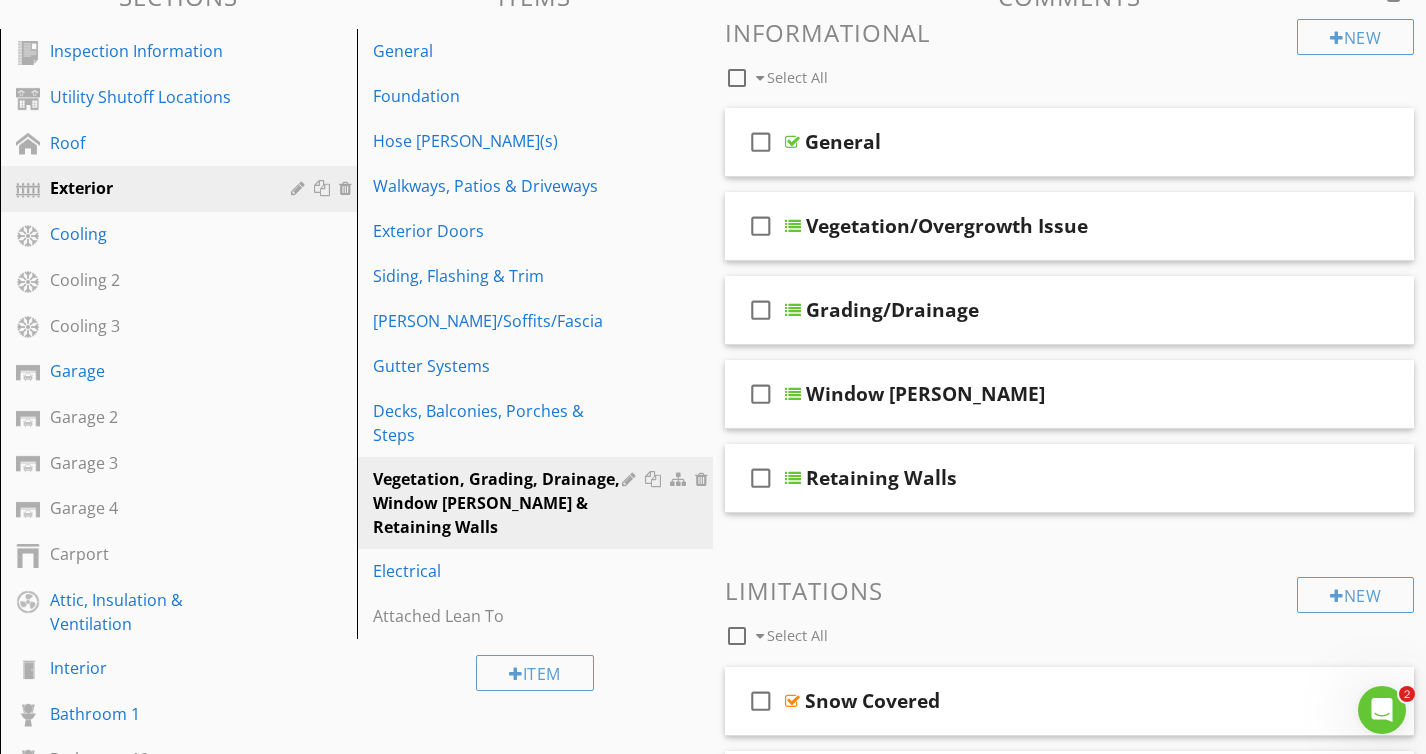 scroll, scrollTop: 256, scrollLeft: 0, axis: vertical 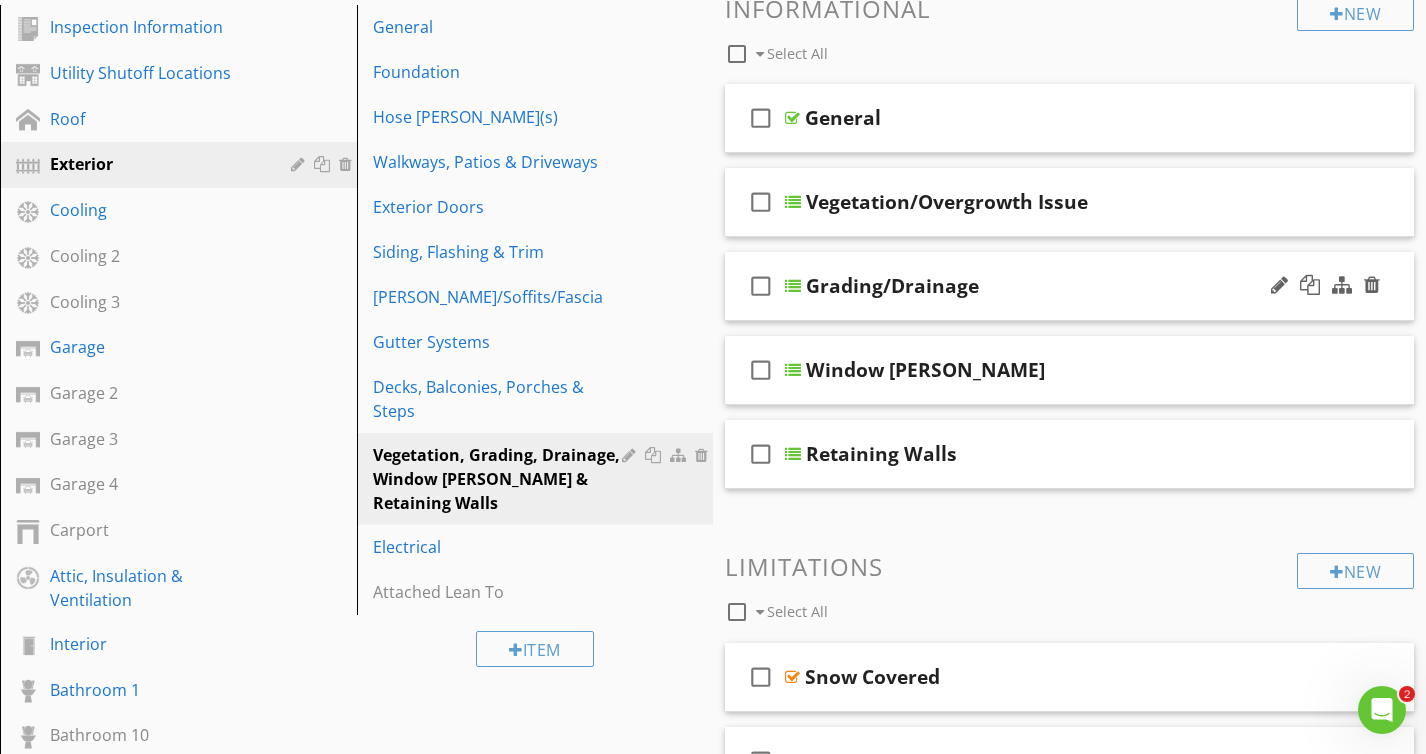 click on "Grading/Drainage" at bounding box center [1049, 286] 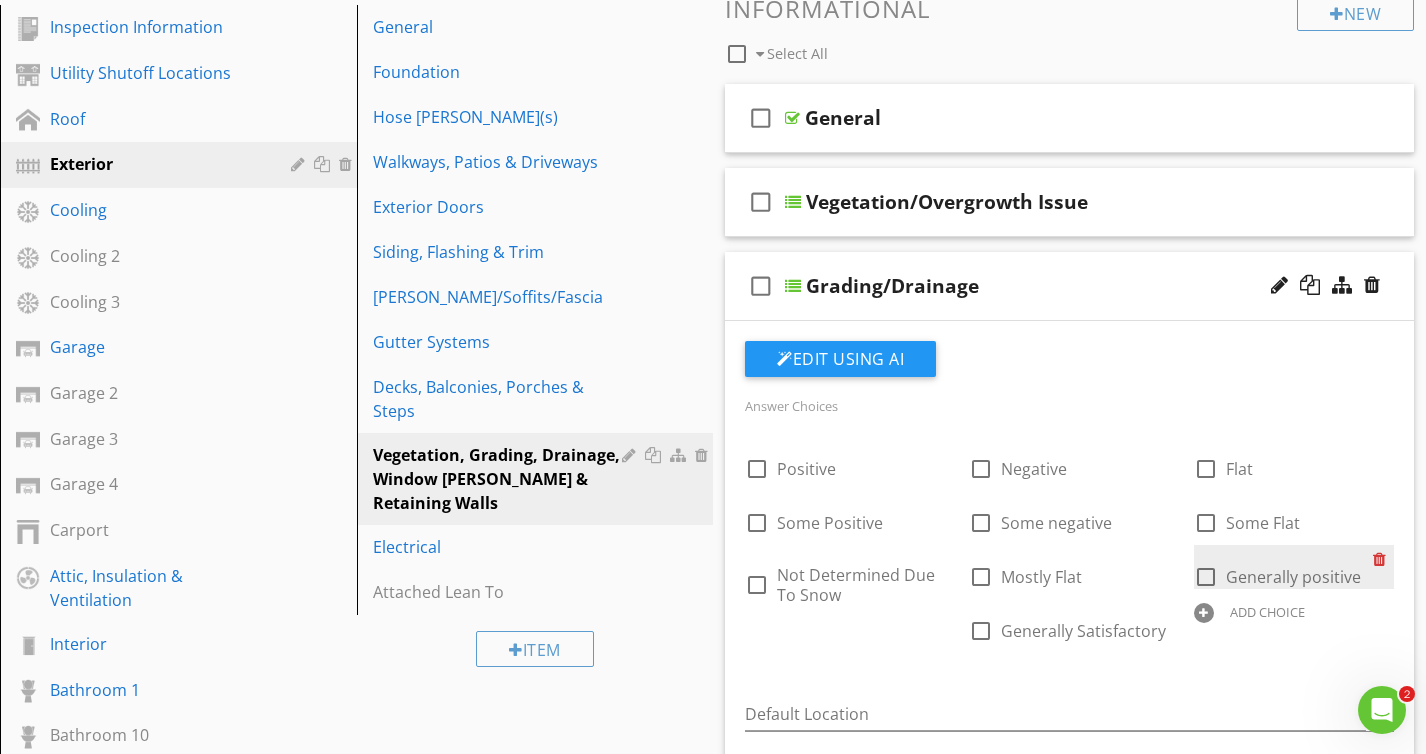 click at bounding box center [1383, 559] 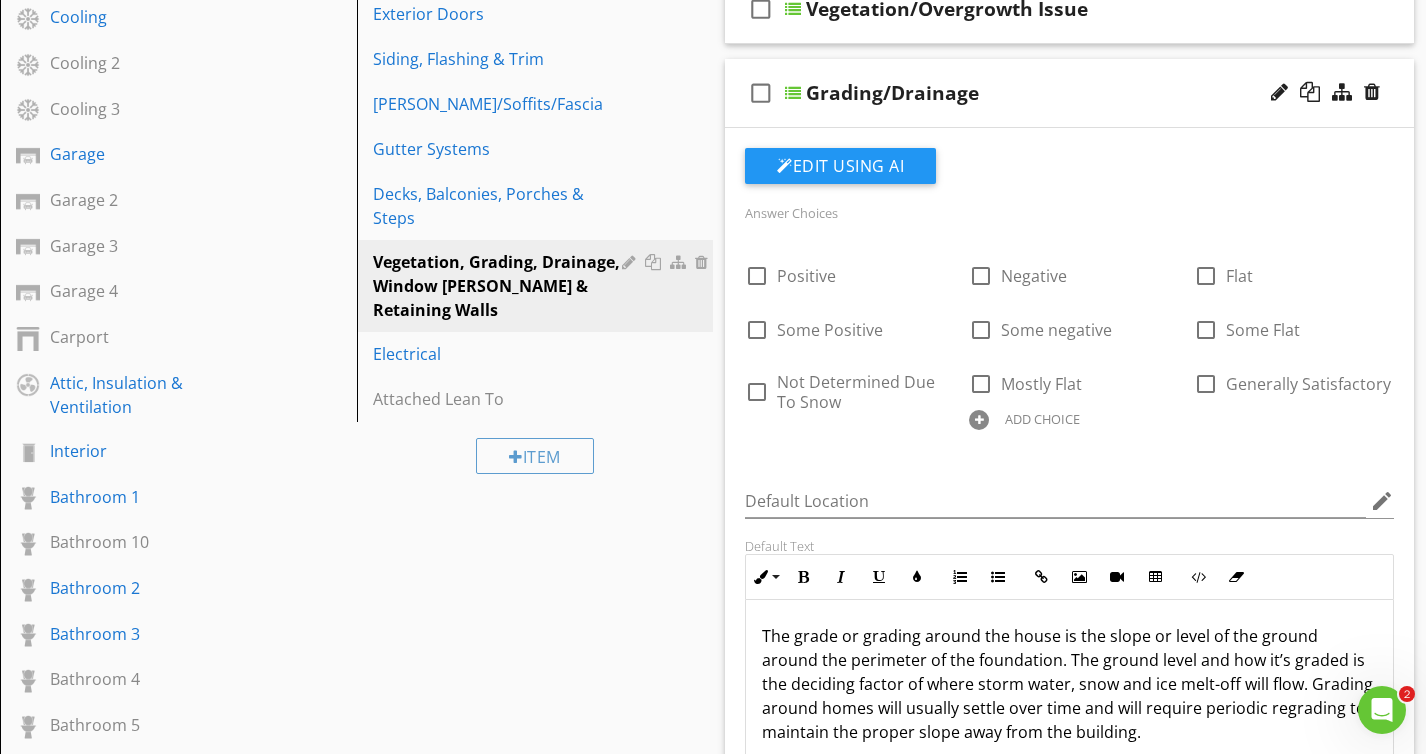 scroll, scrollTop: 450, scrollLeft: 0, axis: vertical 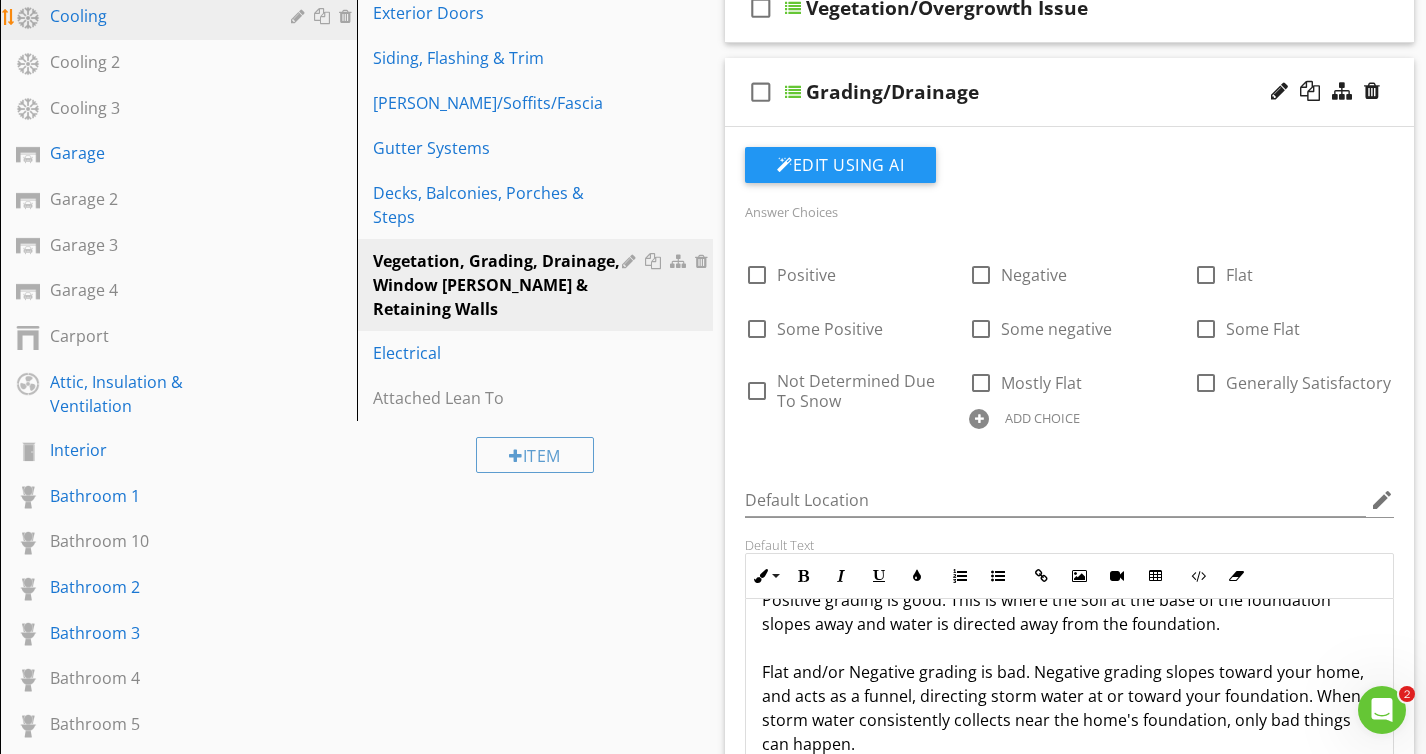 click on "Cooling" at bounding box center (156, 16) 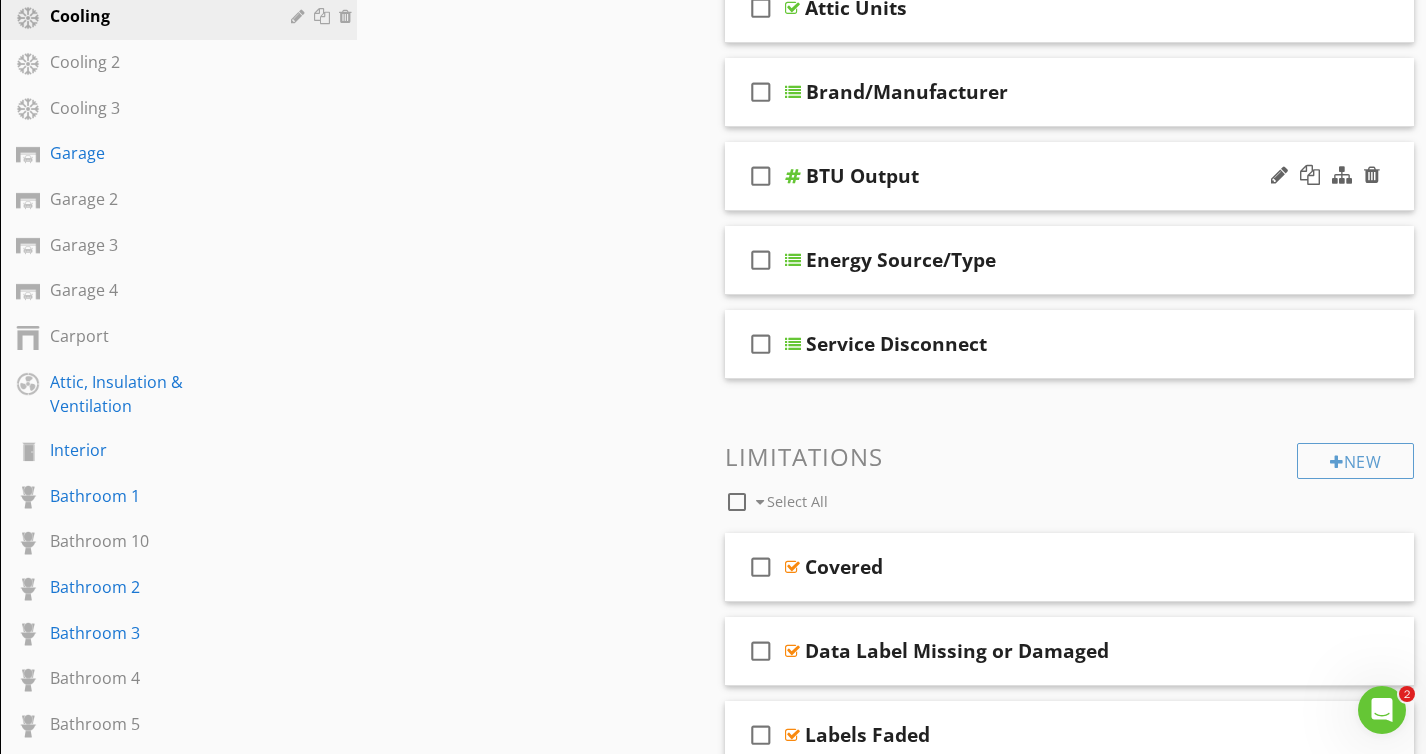 click on "BTU Output" at bounding box center [1049, 176] 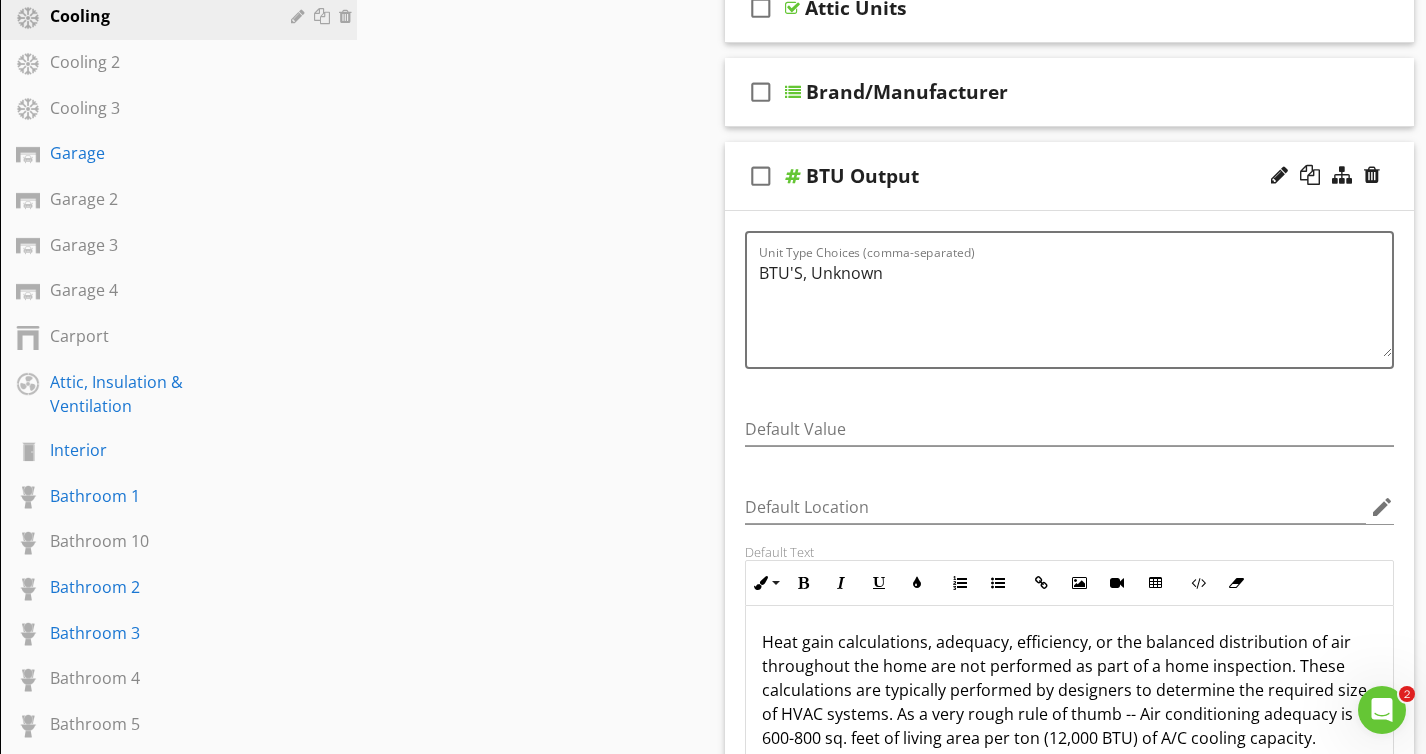 click on "BTU Output" at bounding box center (1049, 176) 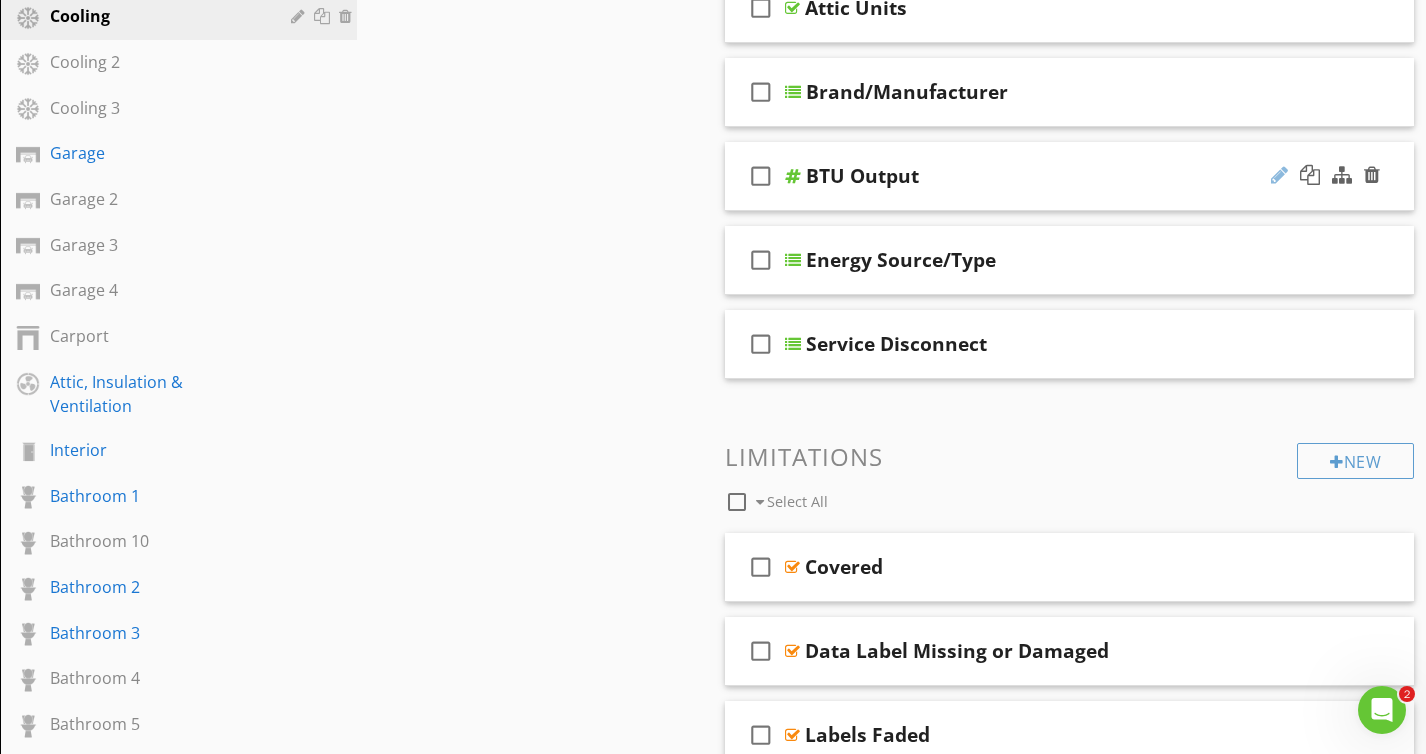 click at bounding box center [1279, 175] 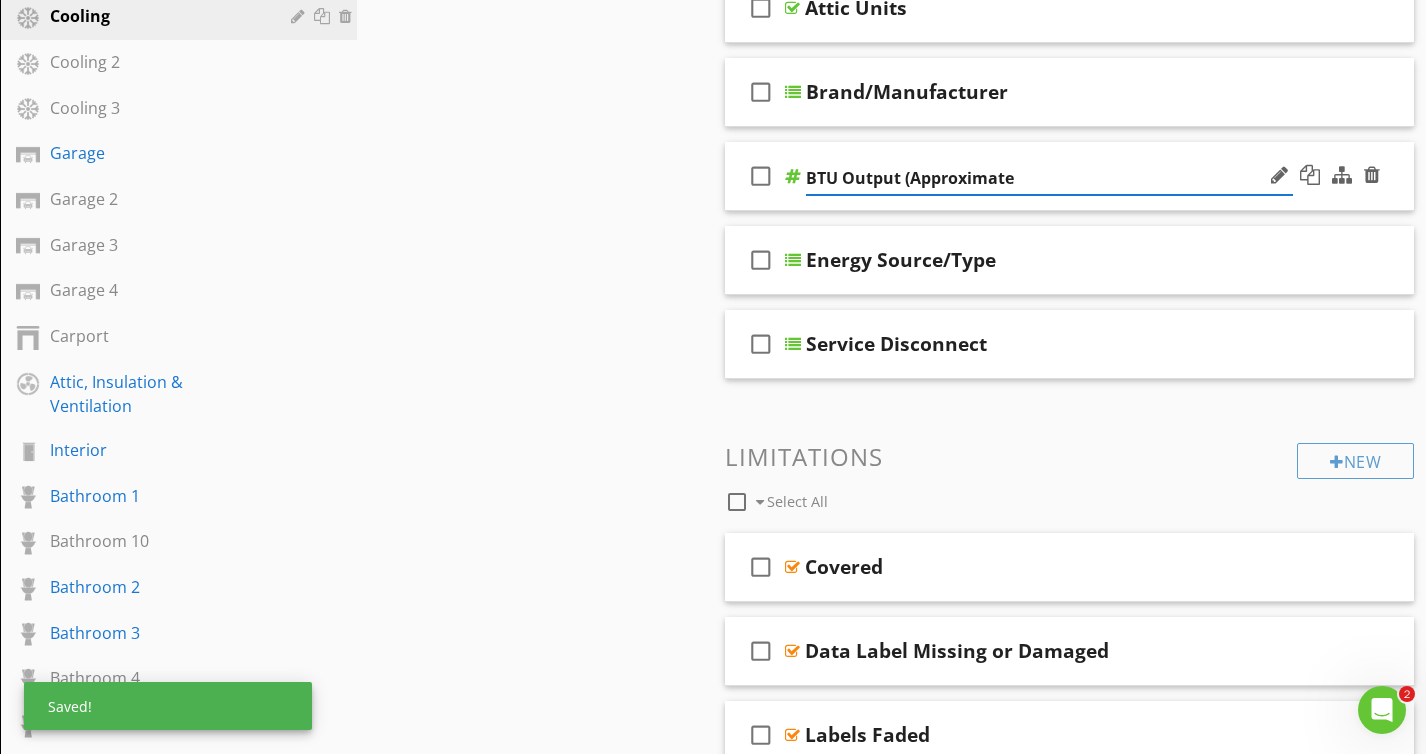 type on "BTU Output (Approximate)" 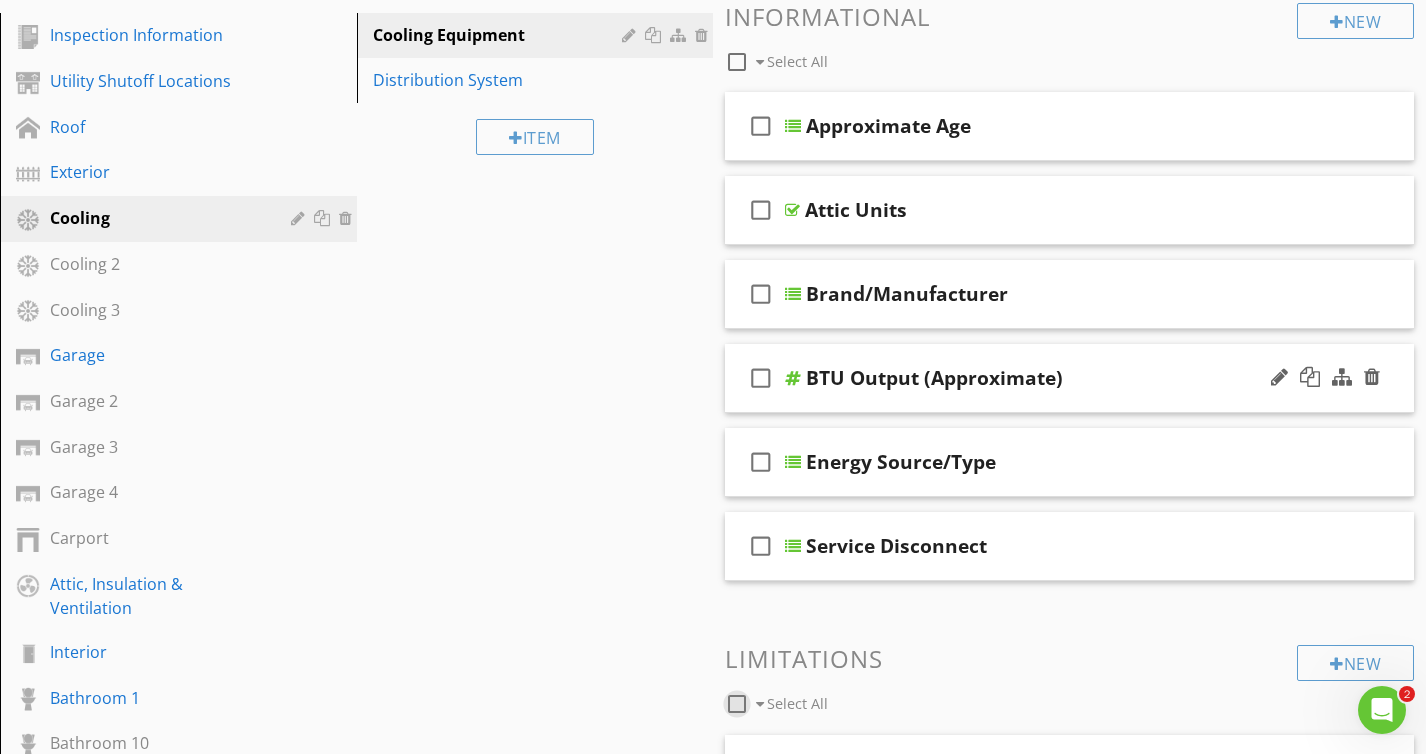 scroll, scrollTop: 245, scrollLeft: 0, axis: vertical 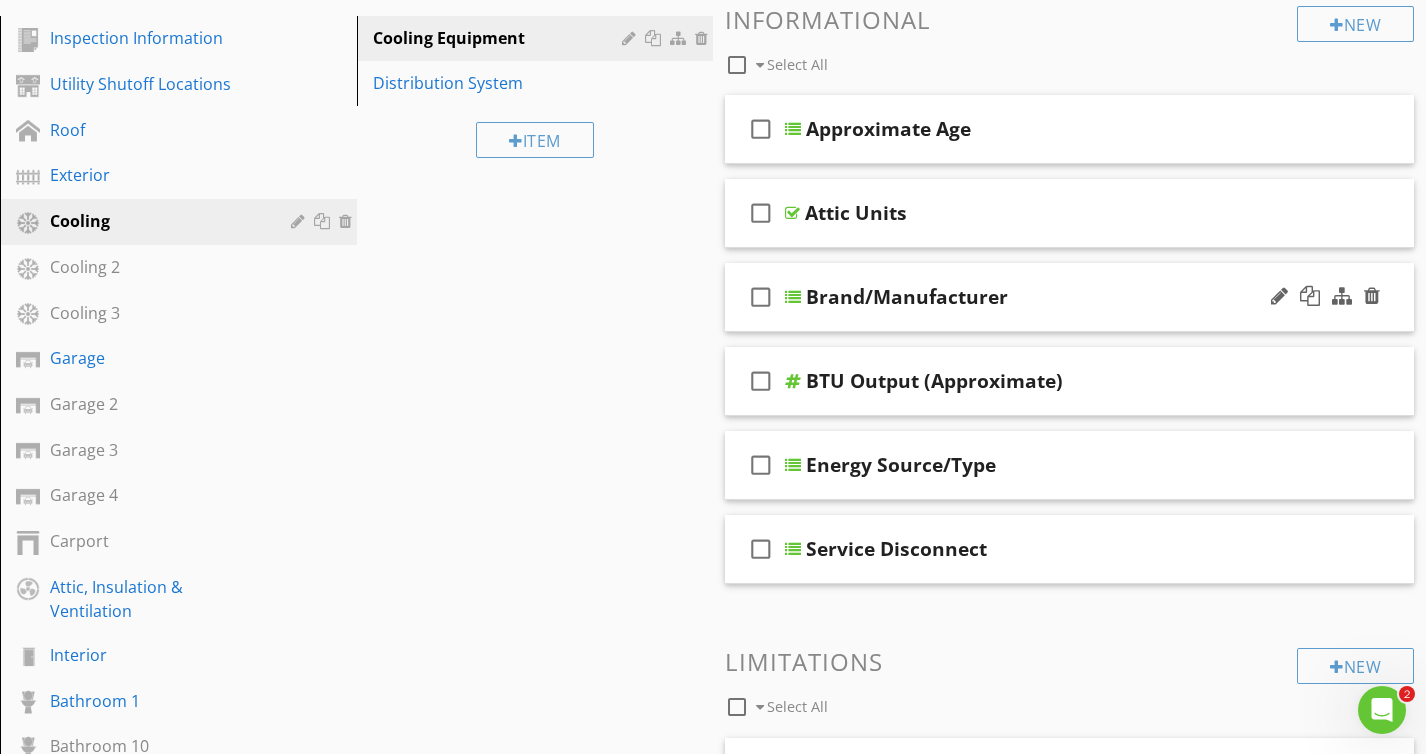 type 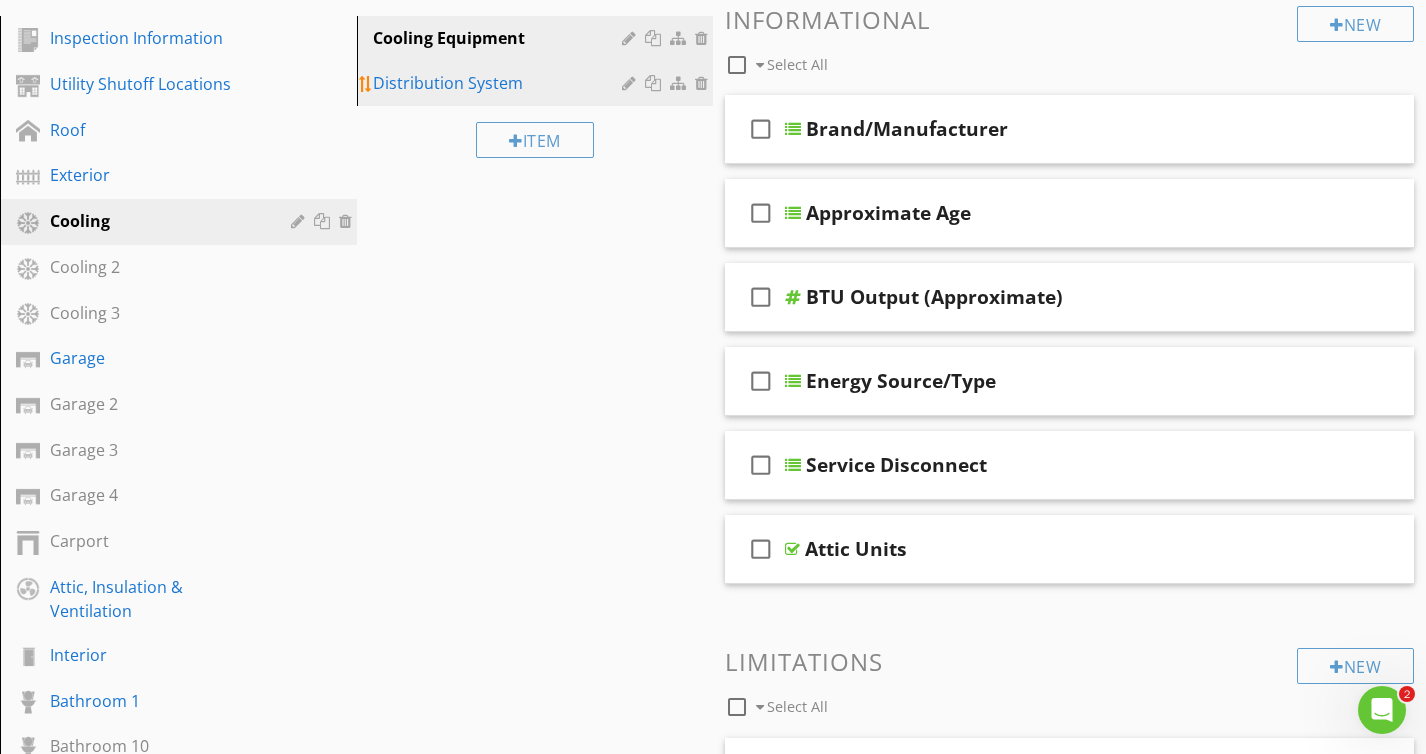 click on "Distribution System" at bounding box center (501, 83) 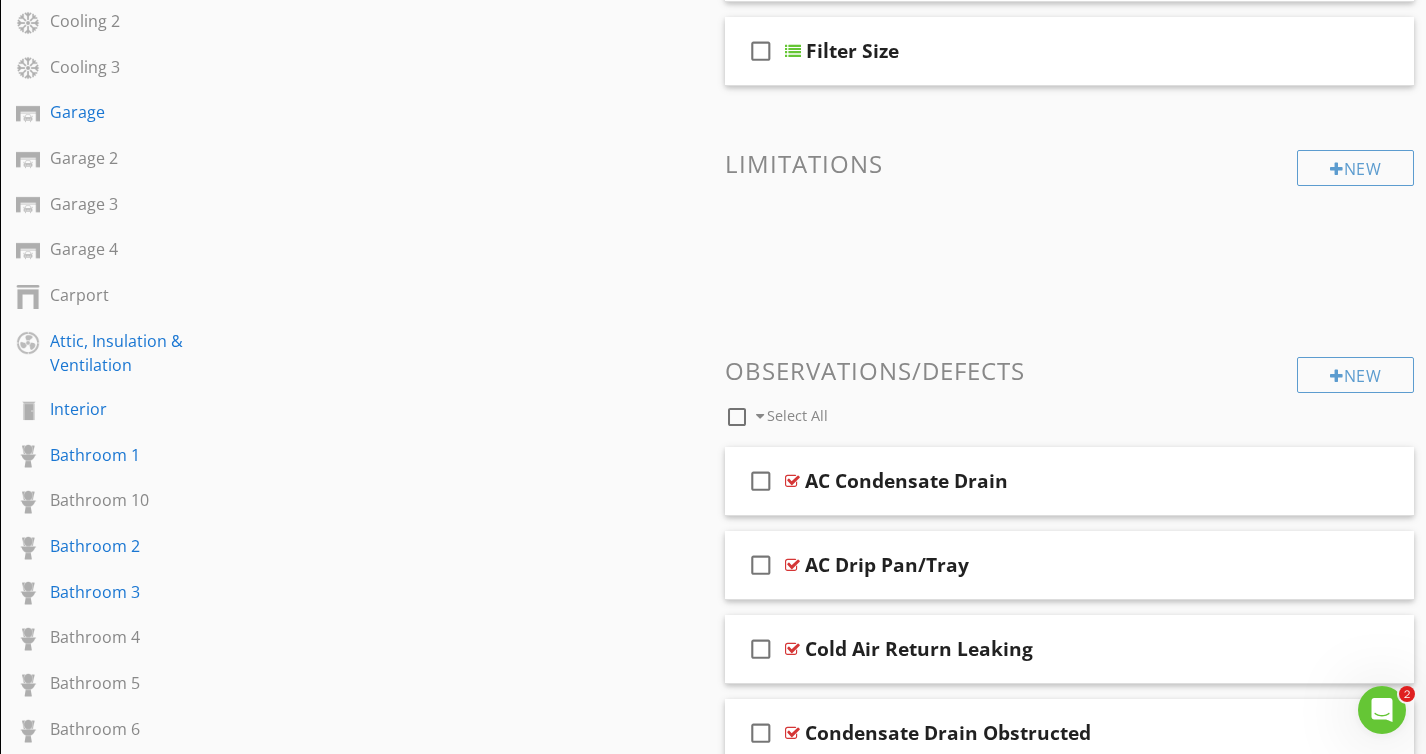 scroll, scrollTop: 494, scrollLeft: 0, axis: vertical 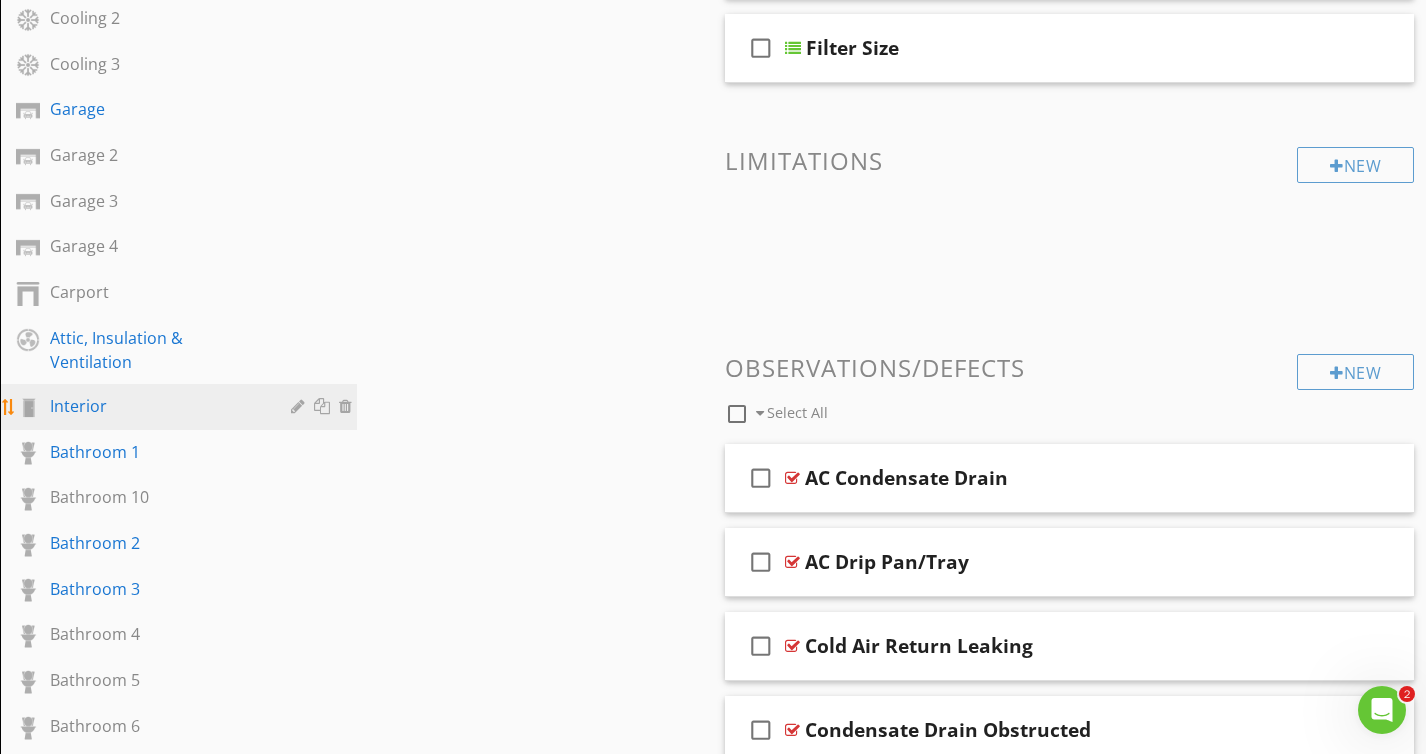click on "Interior" at bounding box center (156, 406) 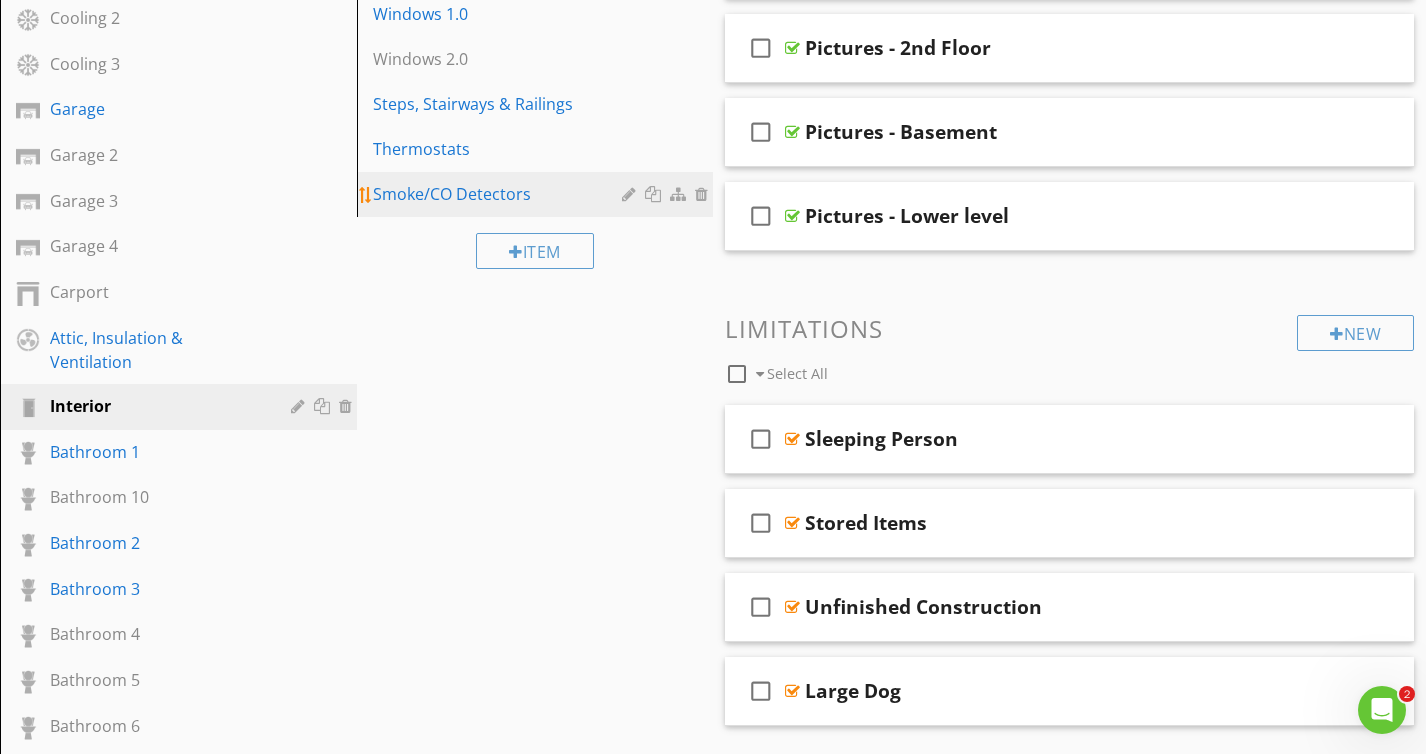 click on "Smoke/CO Detectors" at bounding box center (501, 194) 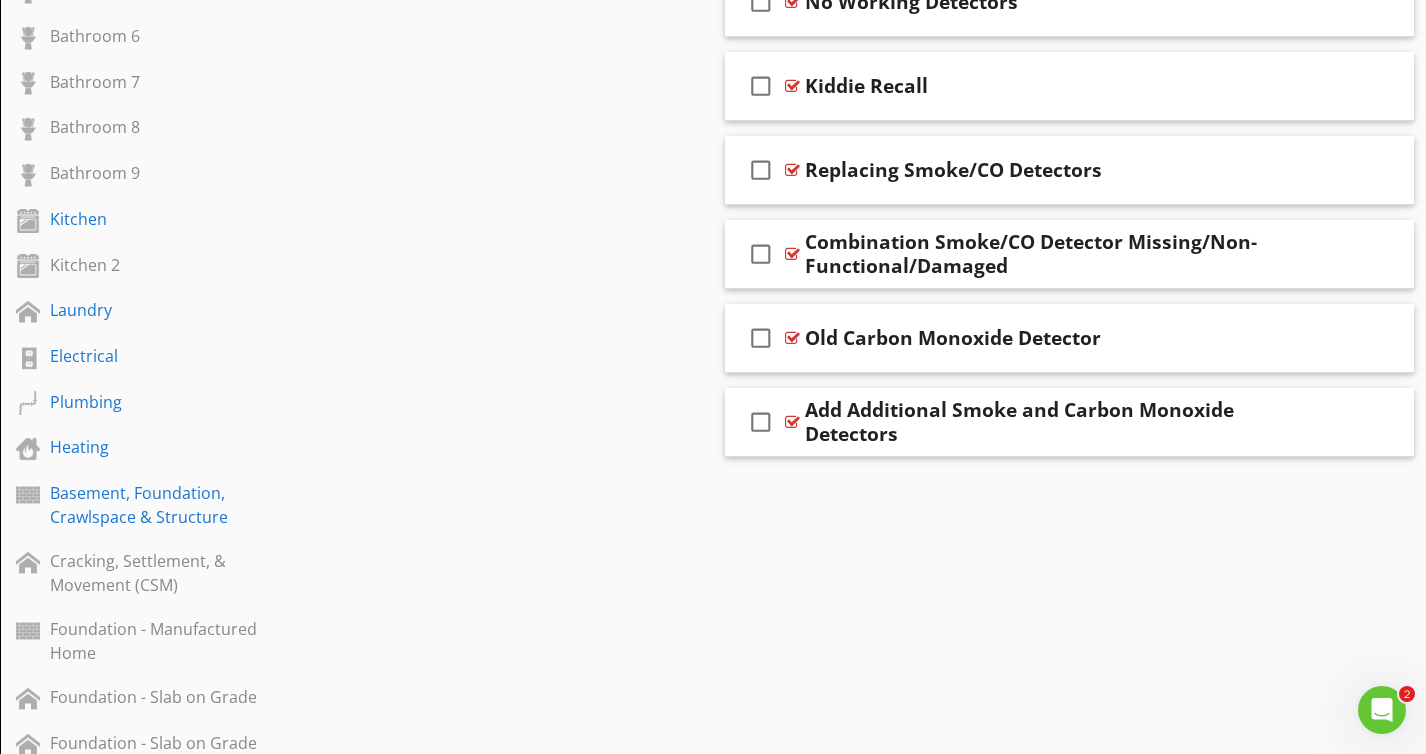 scroll, scrollTop: 1188, scrollLeft: 0, axis: vertical 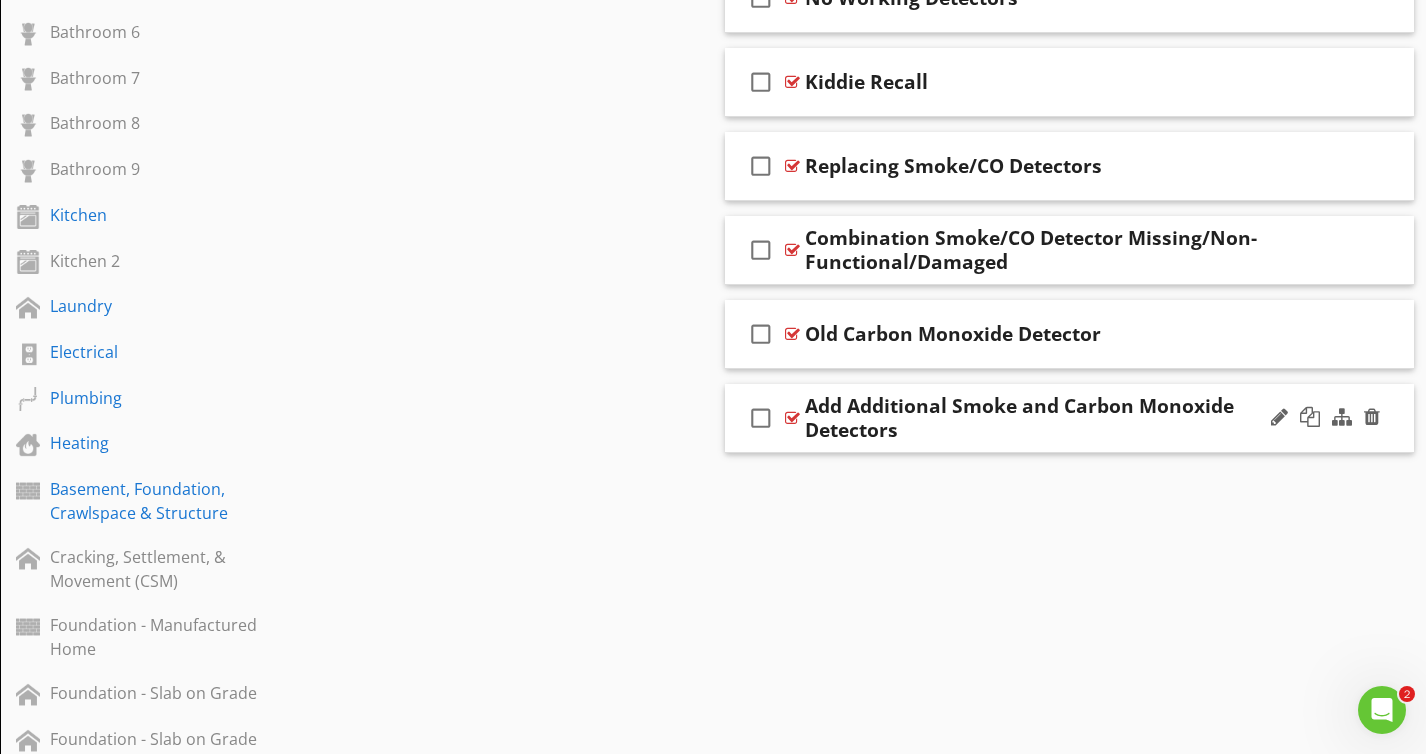 click on "Add Additional Smoke and Carbon Monoxide Detectors" at bounding box center (1048, 418) 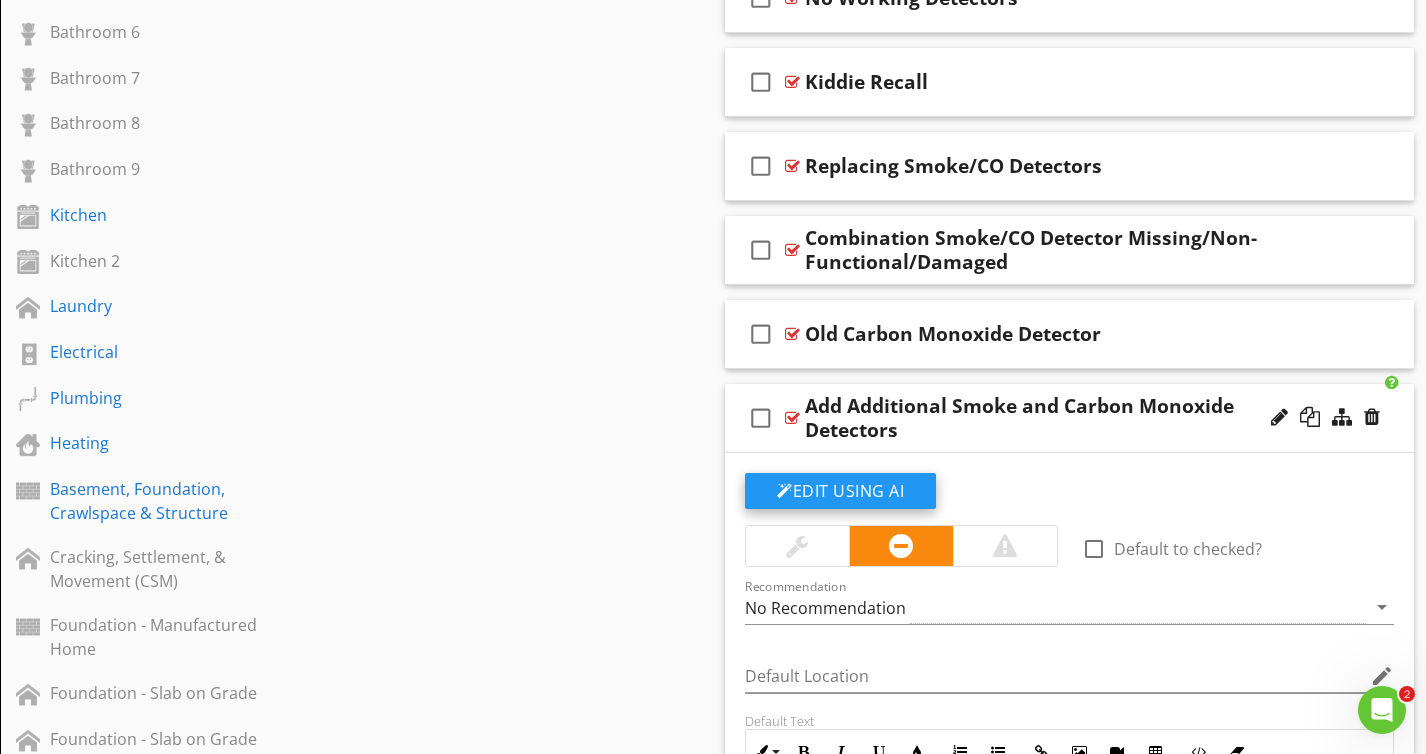 click on "Edit Using AI" at bounding box center [840, 491] 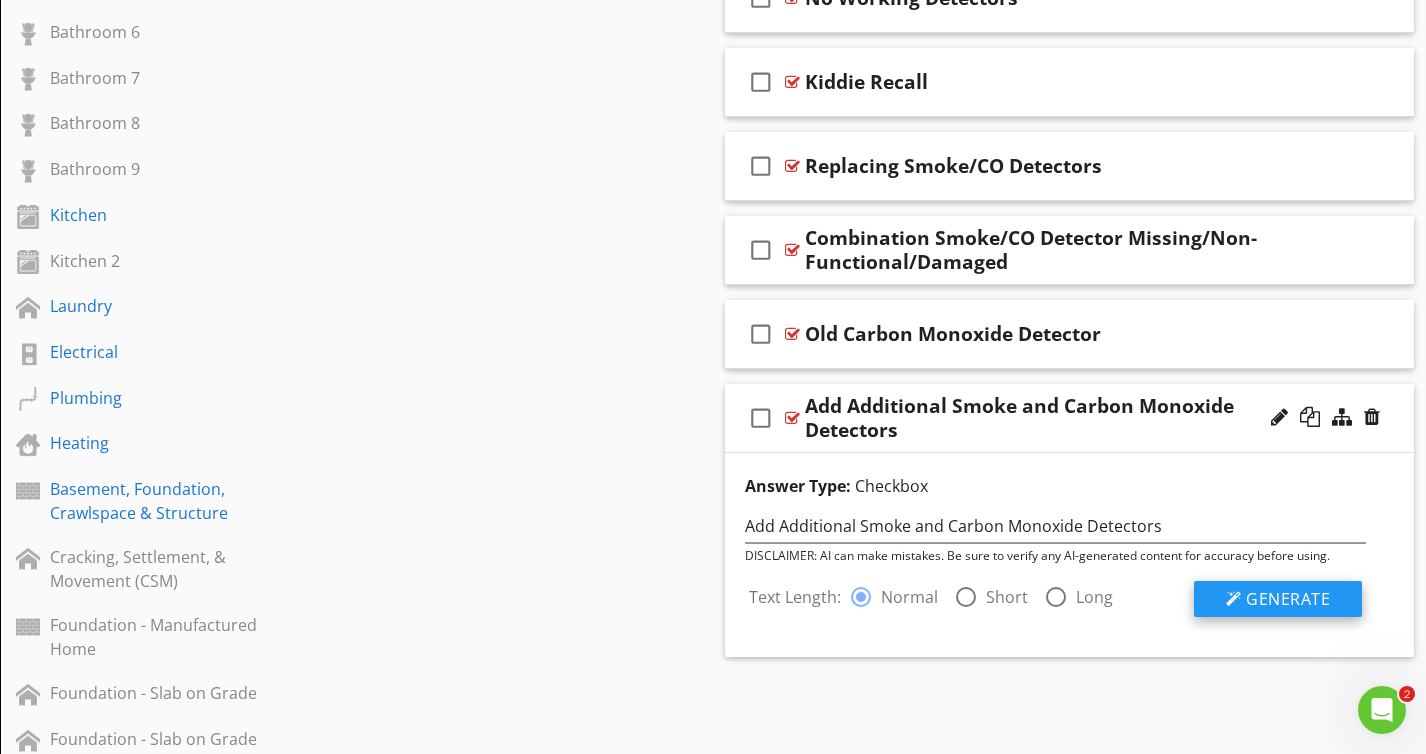 click on "Generate" at bounding box center (1278, 599) 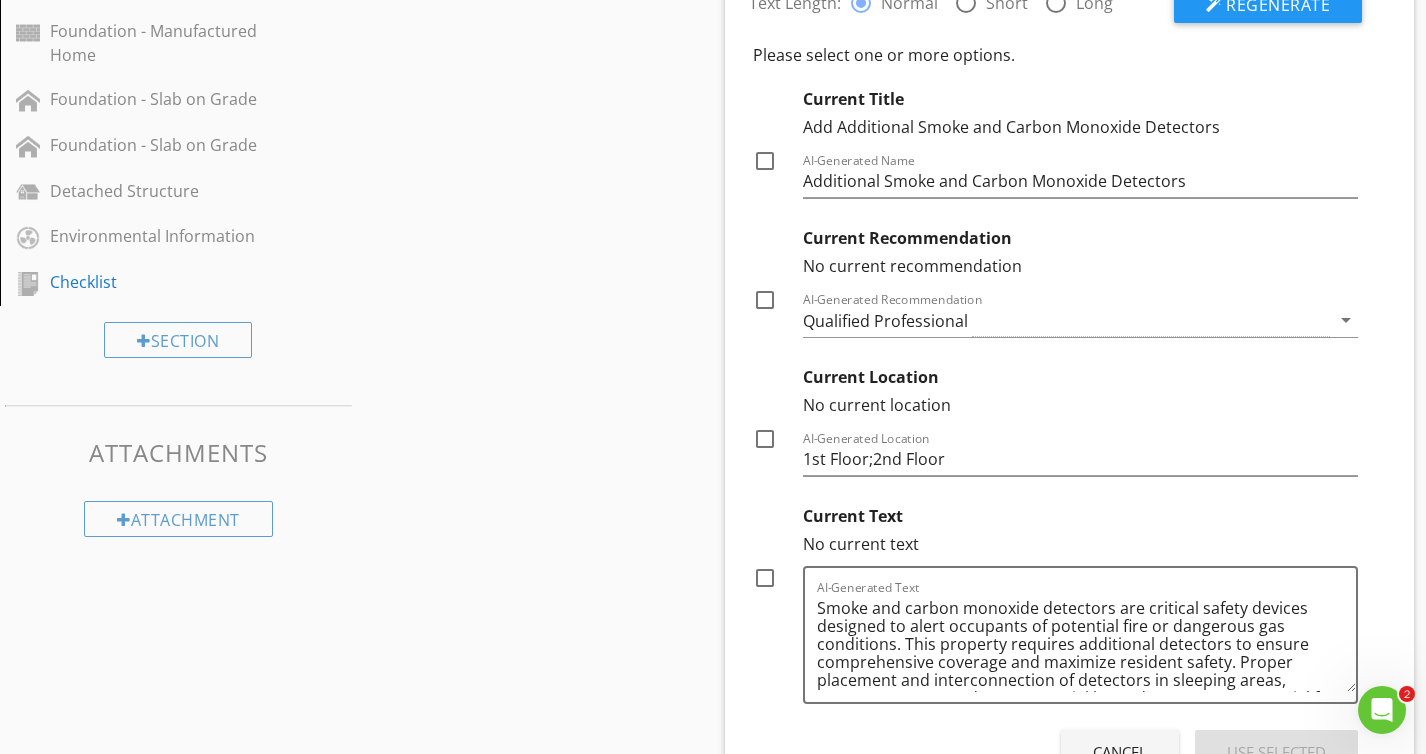 scroll, scrollTop: 1785, scrollLeft: 0, axis: vertical 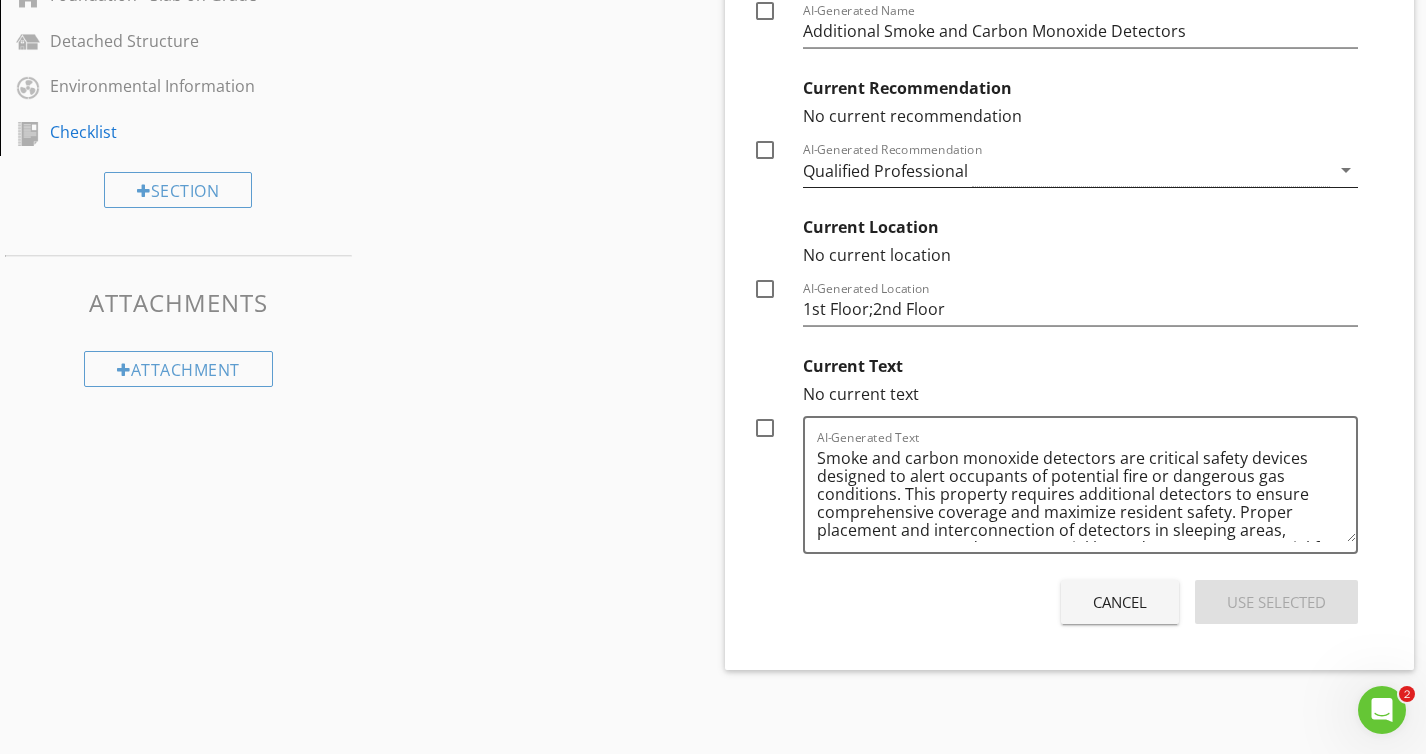 click on "Qualified Professional" at bounding box center [1066, 170] 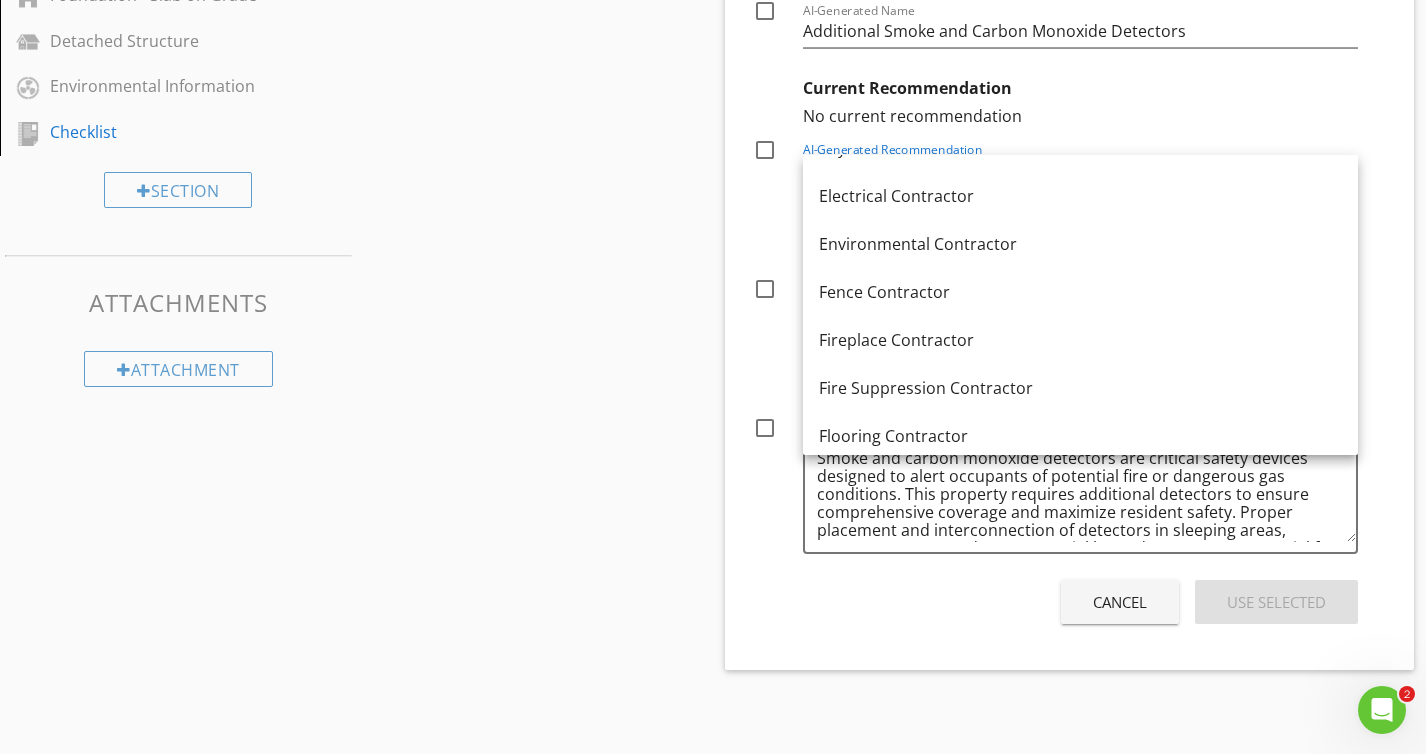 scroll, scrollTop: 742, scrollLeft: 0, axis: vertical 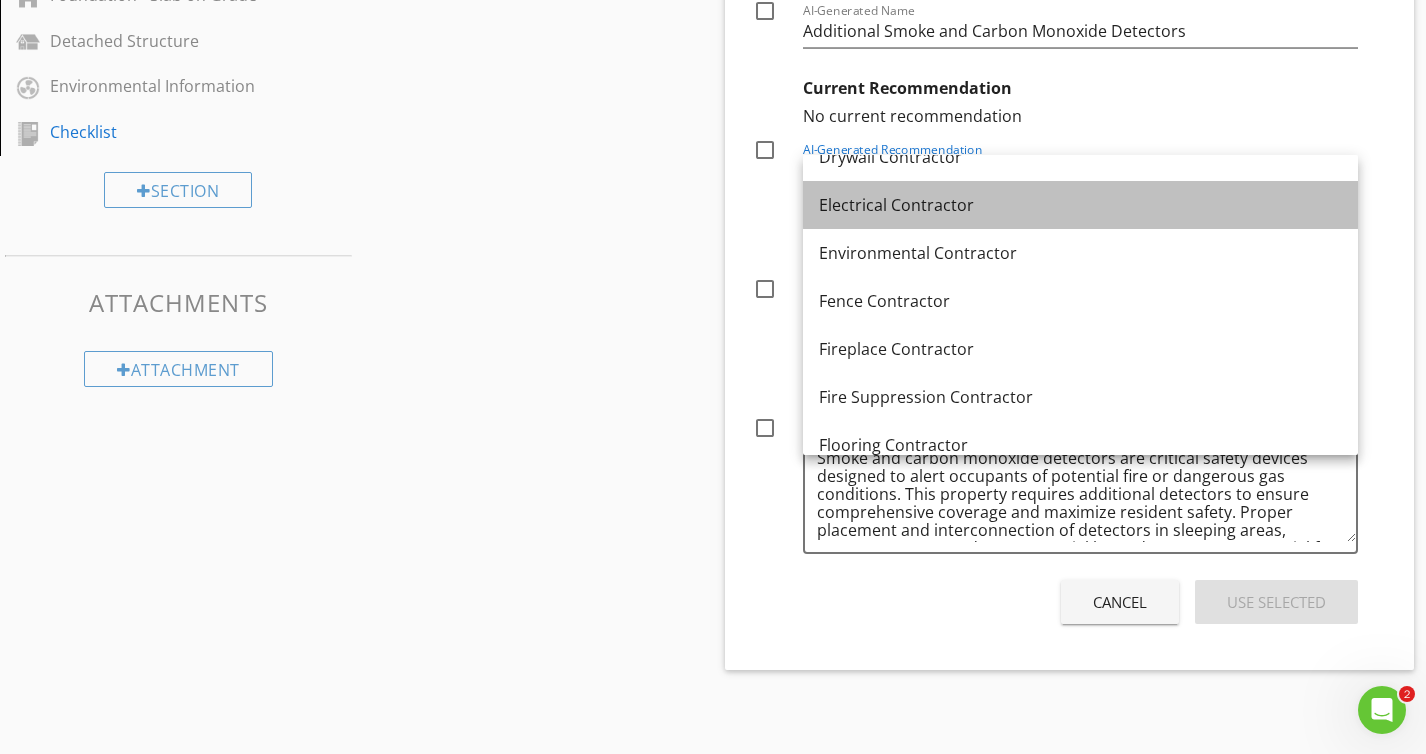 click on "Electrical Contractor" at bounding box center [1080, 205] 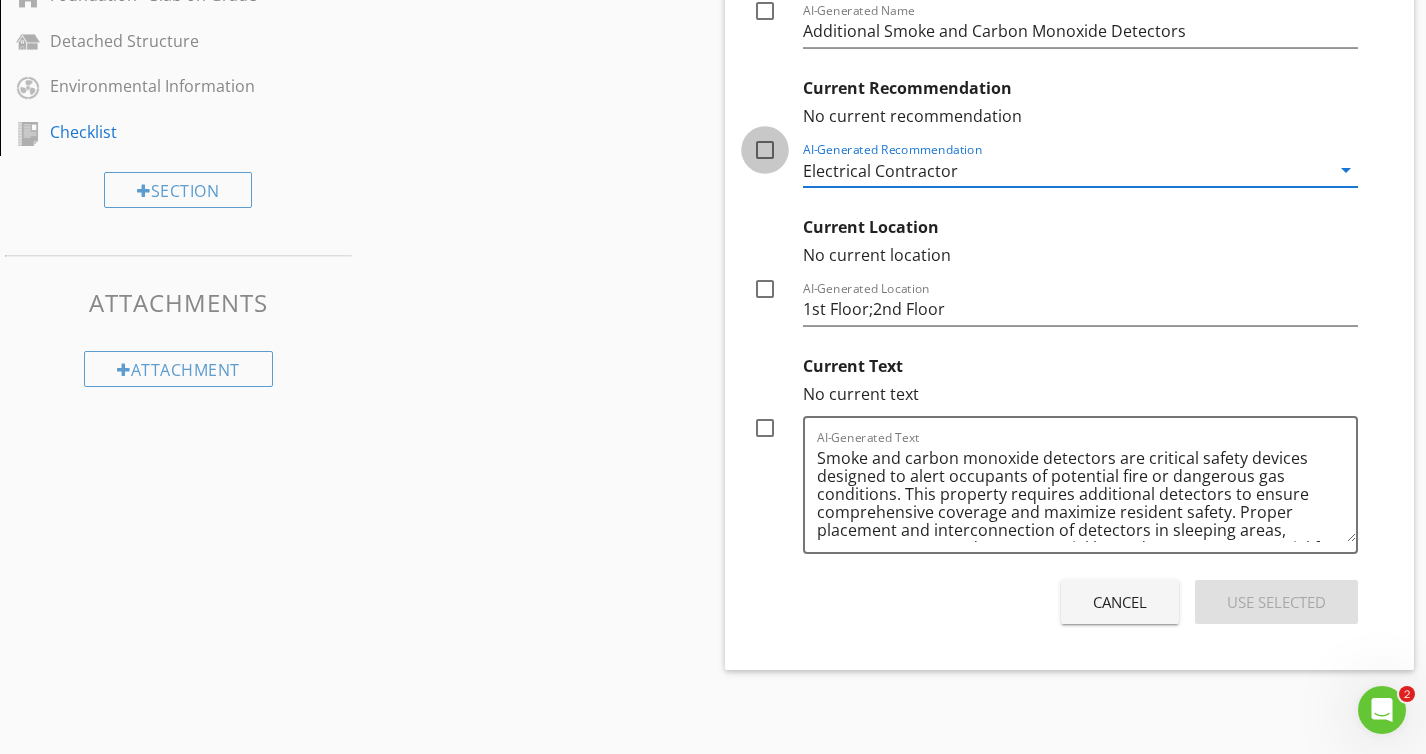 click at bounding box center (765, 150) 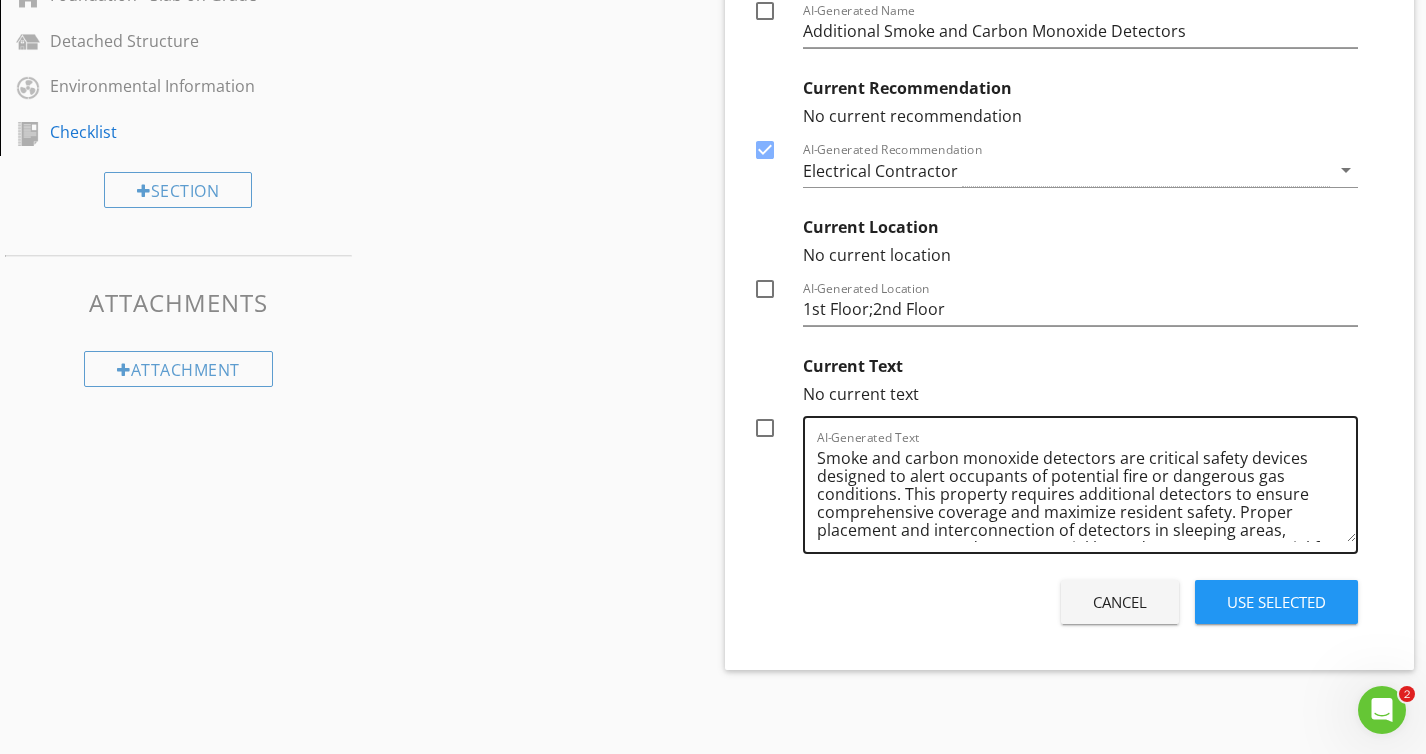 click on "Smoke and carbon monoxide detectors are critical safety devices designed to alert occupants of potential fire or dangerous gas conditions. This property requires additional detectors to ensure comprehensive coverage and maximize resident safety. Proper placement and interconnection of detectors in sleeping areas, common spaces, and near potential hazard sources are essential for early warning and emergency preparedness." at bounding box center (1086, 492) 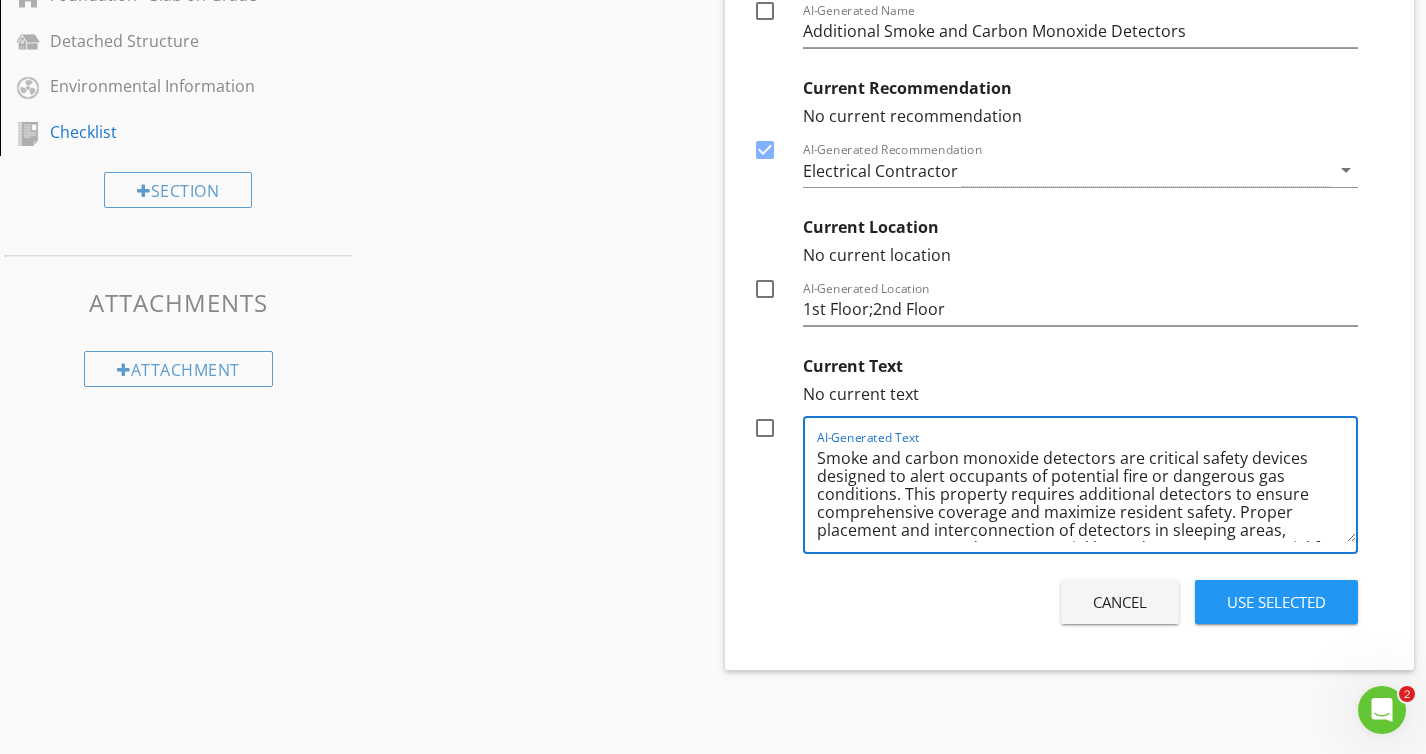 click on "Smoke and carbon monoxide detectors are critical safety devices designed to alert occupants of potential fire or dangerous gas conditions. This property requires additional detectors to ensure comprehensive coverage and maximize resident safety. Proper placement and interconnection of detectors in sleeping areas, common spaces, and near potential hazard sources are essential for early warning and emergency preparedness." at bounding box center [1086, 492] 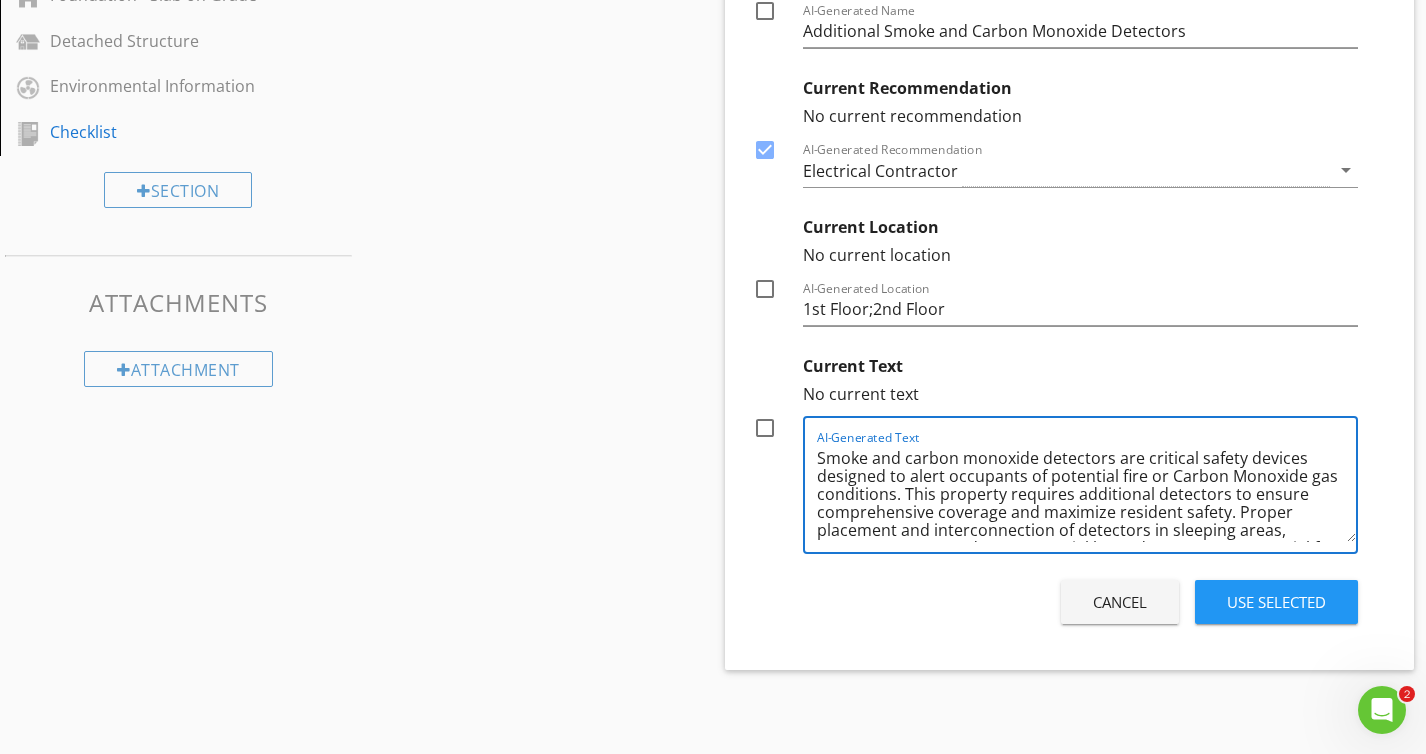 click on "Smoke and carbon monoxide detectors are critical safety devices designed to alert occupants of potential fire or Carbon Monoxide gas conditions. This property requires additional detectors to ensure comprehensive coverage and maximize resident safety. Proper placement and interconnection of detectors in sleeping areas, common spaces, and near potential hazard sources are essential for early warning and emergency preparedness." at bounding box center (1086, 492) 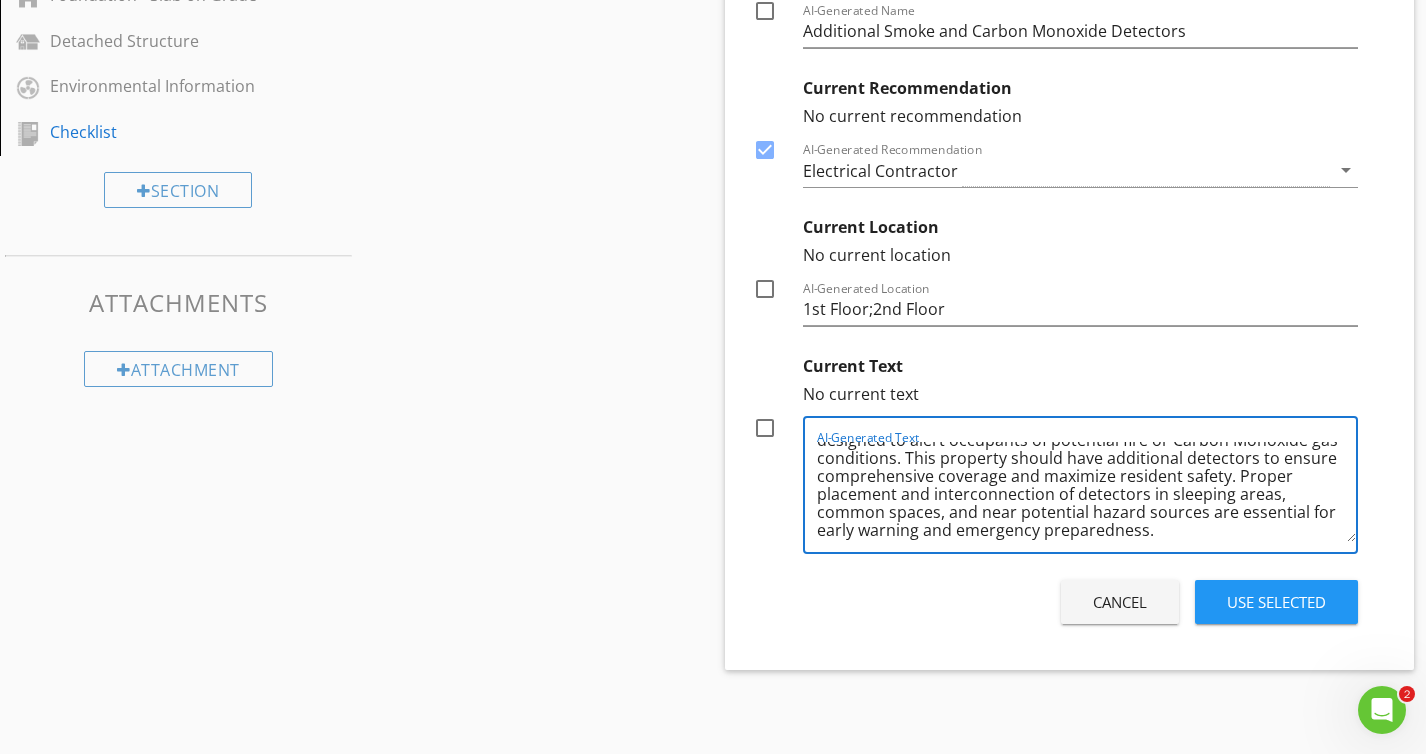 scroll, scrollTop: 41, scrollLeft: 0, axis: vertical 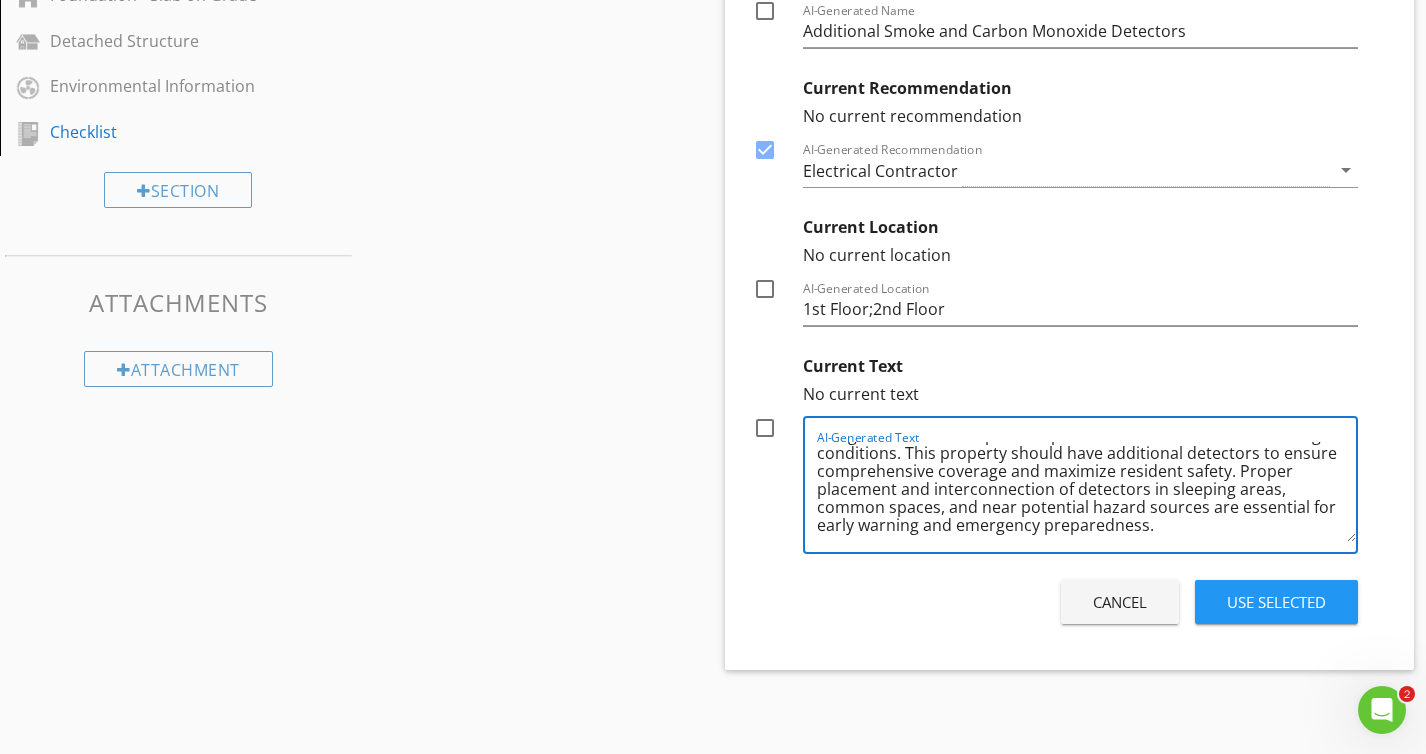 type on "Smoke and carbon monoxide detectors are critical safety devices designed to alert occupants of potential fire or Carbon Monoxide gas conditions. This property should have additional detectors to ensure comprehensive coverage and maximize resident safety. Proper placement and interconnection of detectors in sleeping areas, common spaces, and near potential hazard sources are essential for early warning and emergency preparedness." 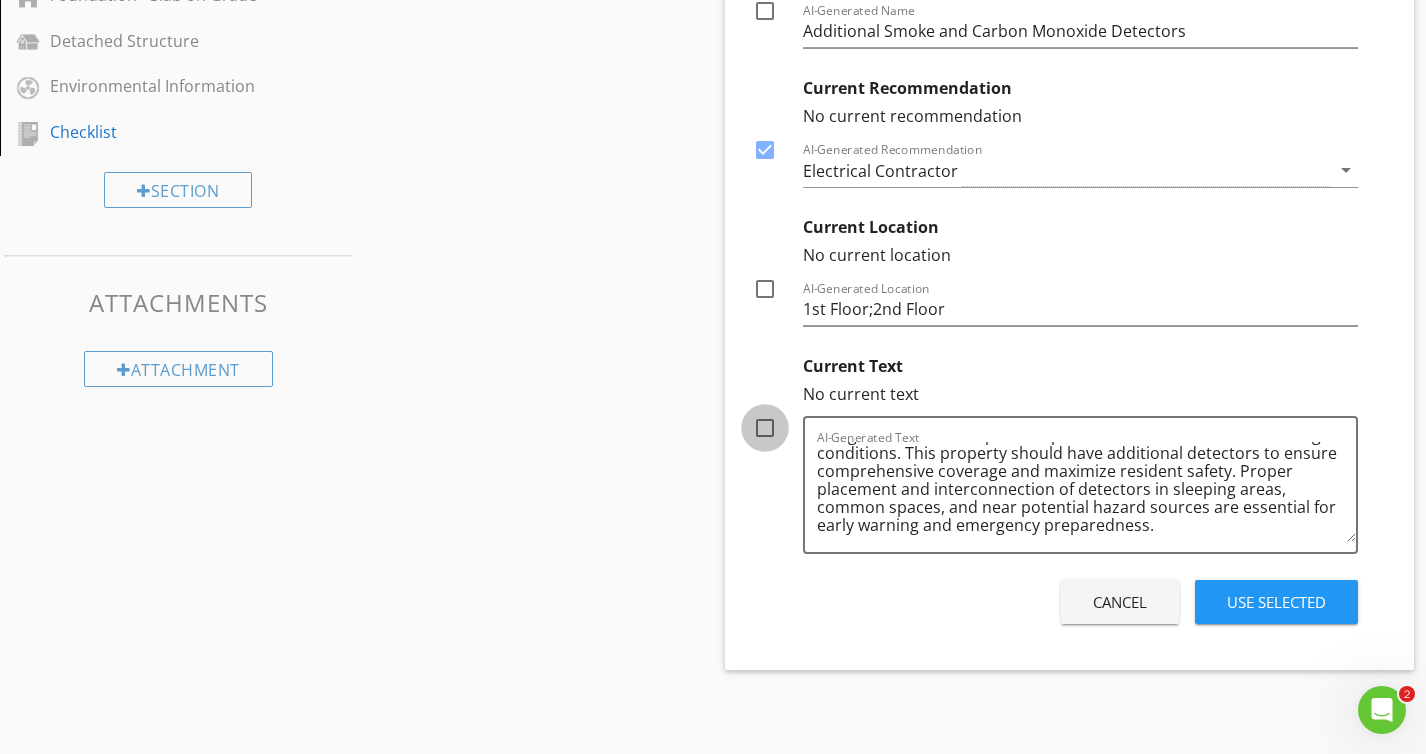 click at bounding box center (765, 428) 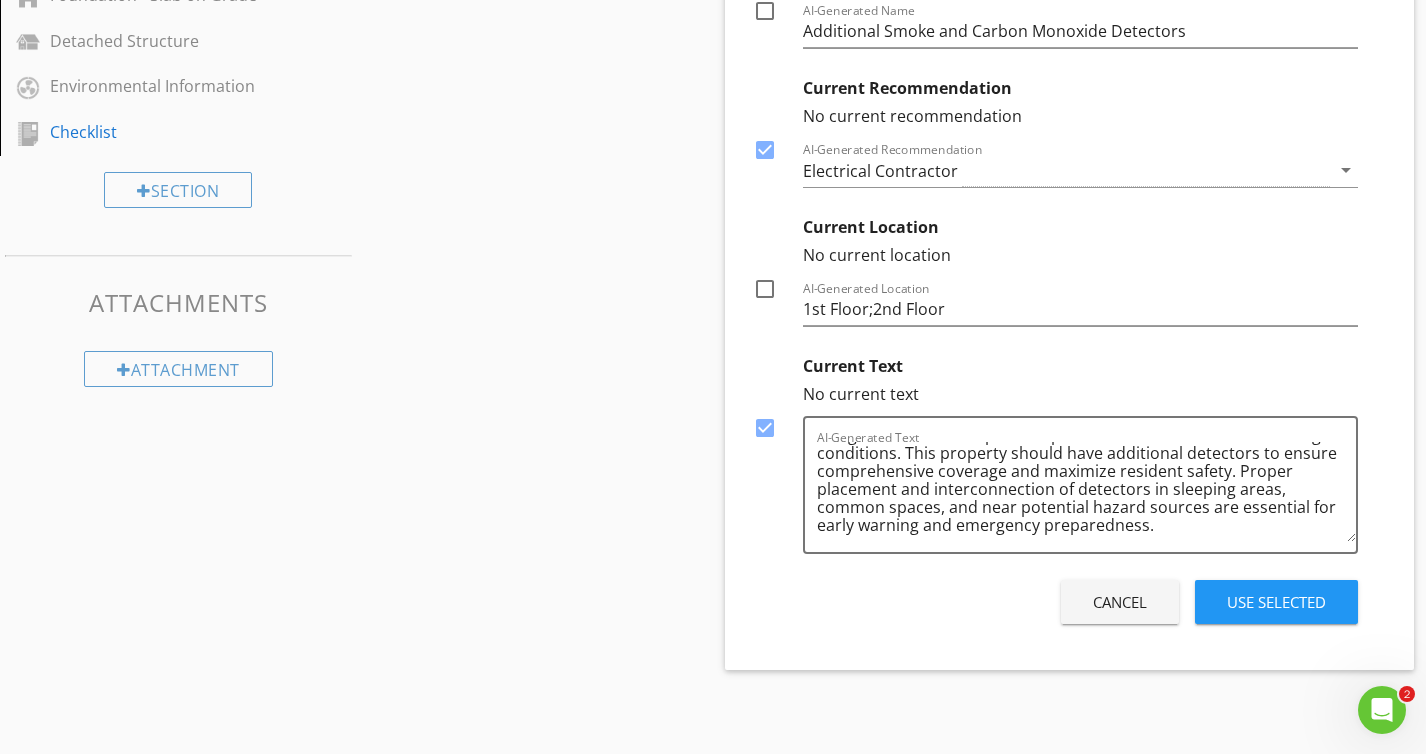 click on "Use Selected" at bounding box center [1276, 602] 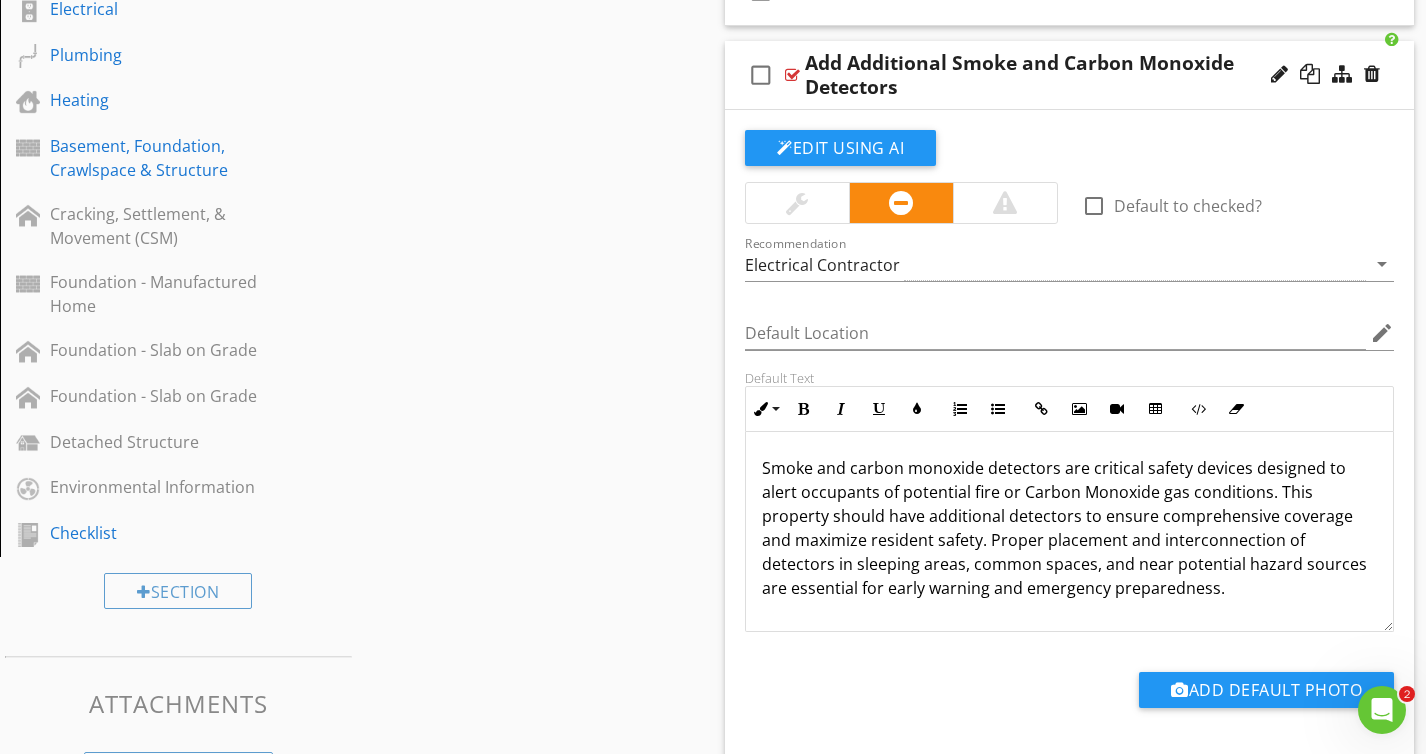 scroll, scrollTop: 1533, scrollLeft: 0, axis: vertical 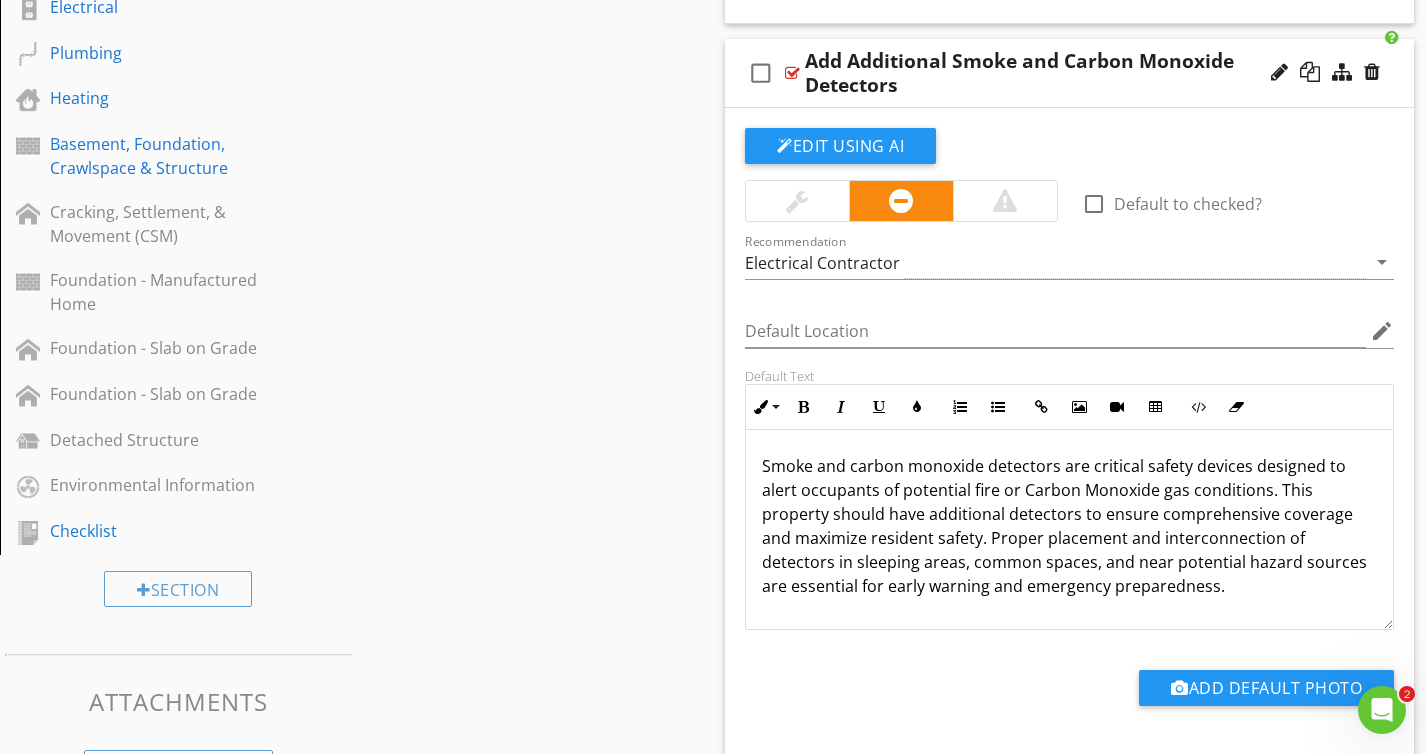 click on "Add Additional Smoke and Carbon Monoxide Detectors" at bounding box center (1048, 73) 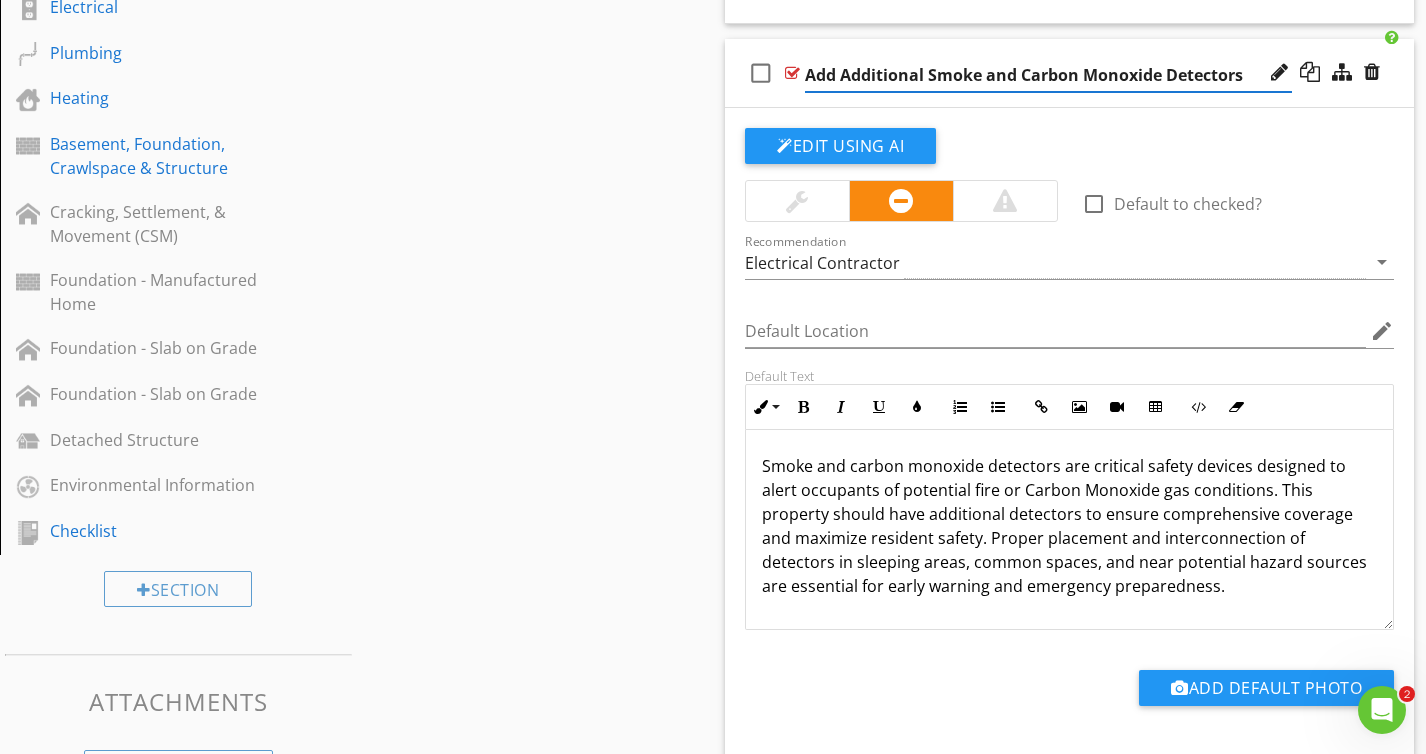 click on "Add Additional Smoke and Carbon Monoxide Detectors" at bounding box center (1048, 75) 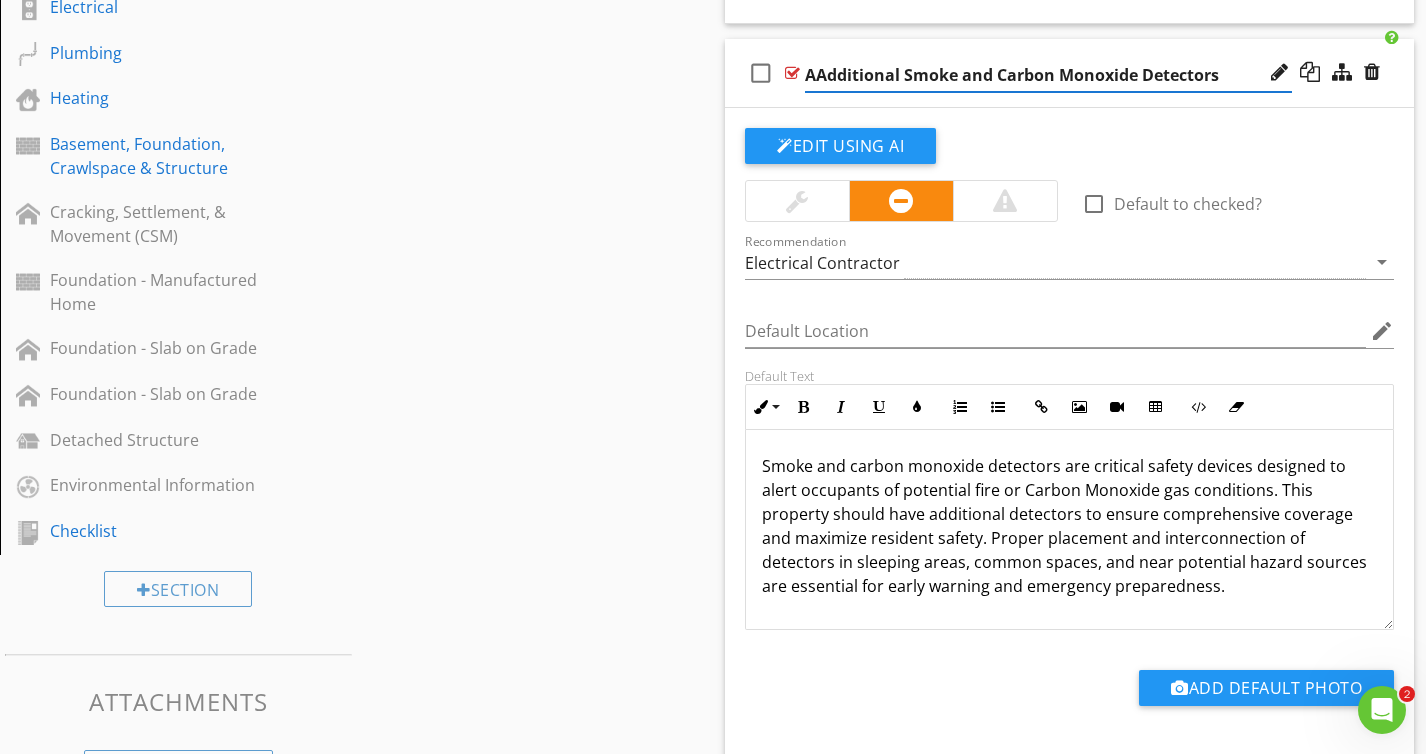 type on "Additional Smoke and Carbon Monoxide Detectors" 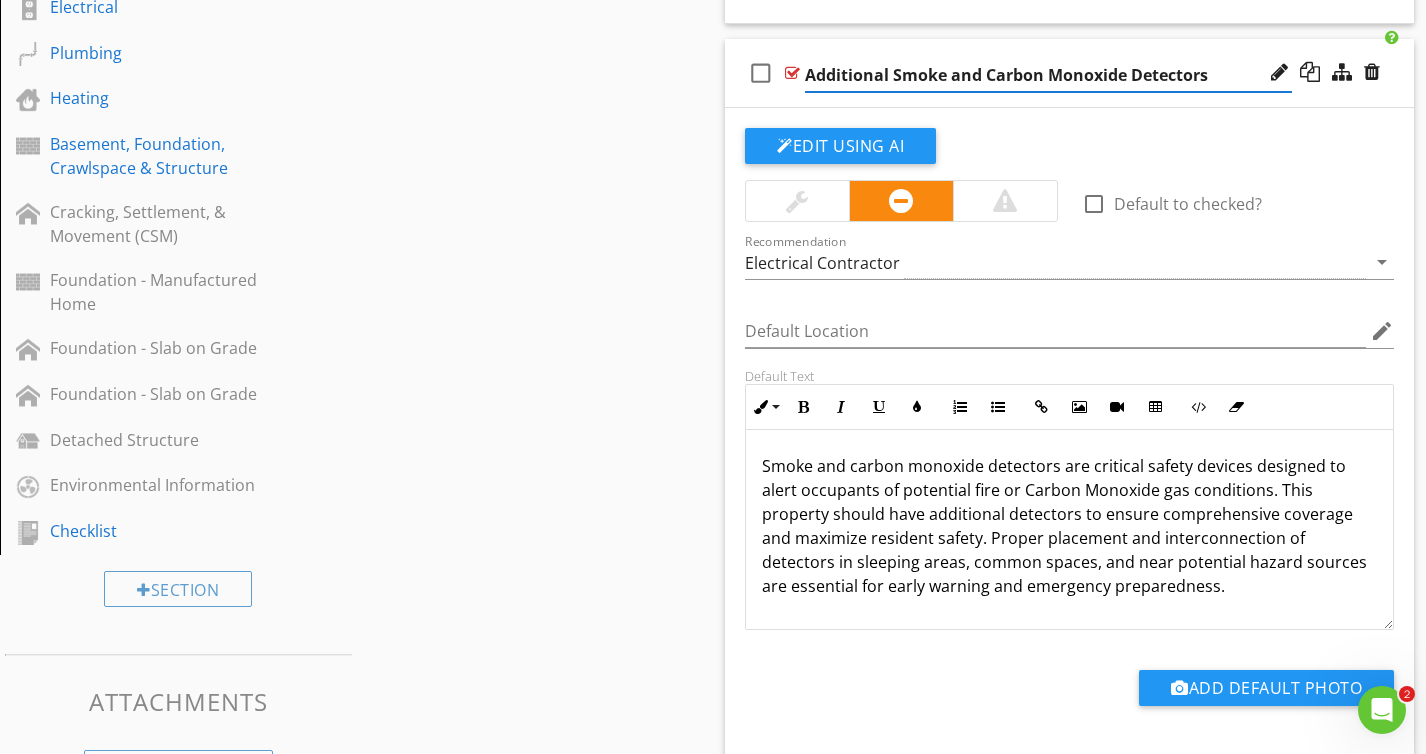 click on "Additional Smoke and Carbon Monoxide Detectors" at bounding box center (1048, 75) 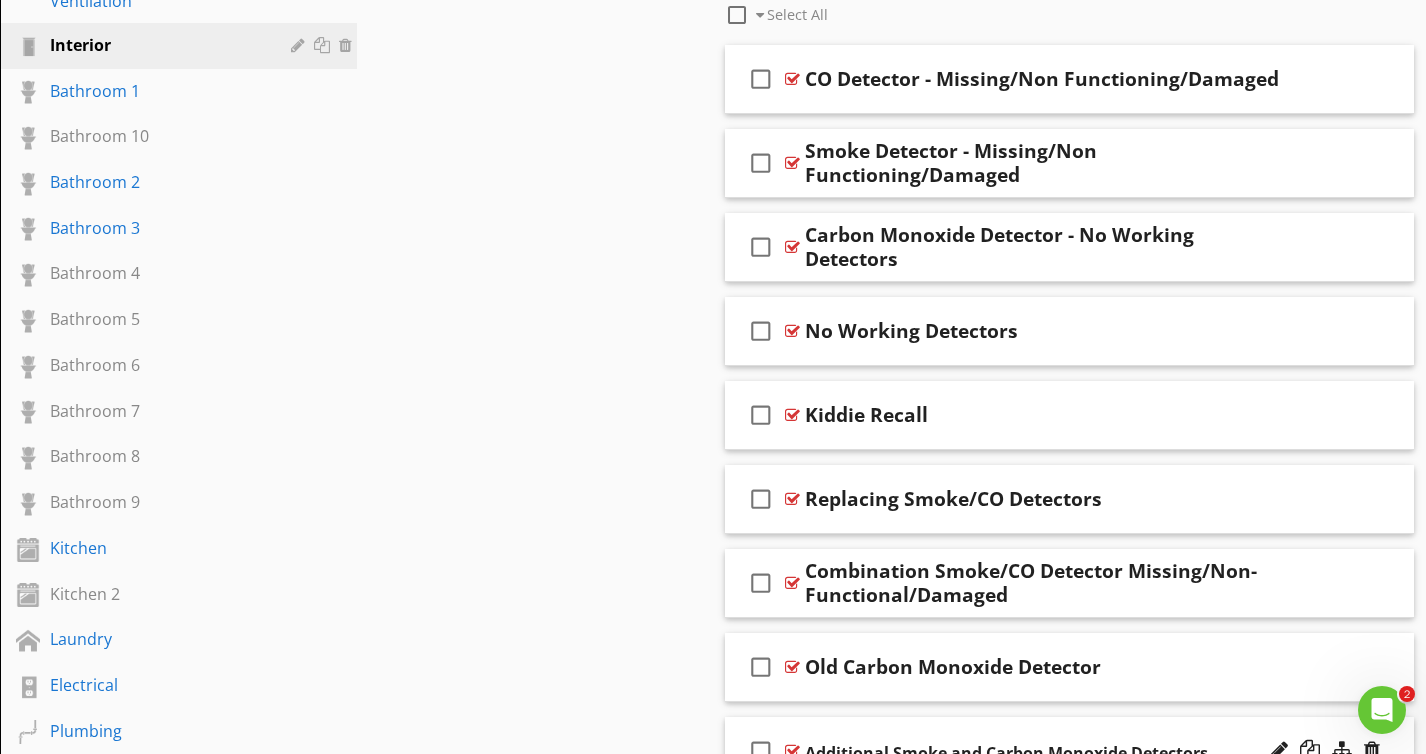 scroll, scrollTop: 845, scrollLeft: 0, axis: vertical 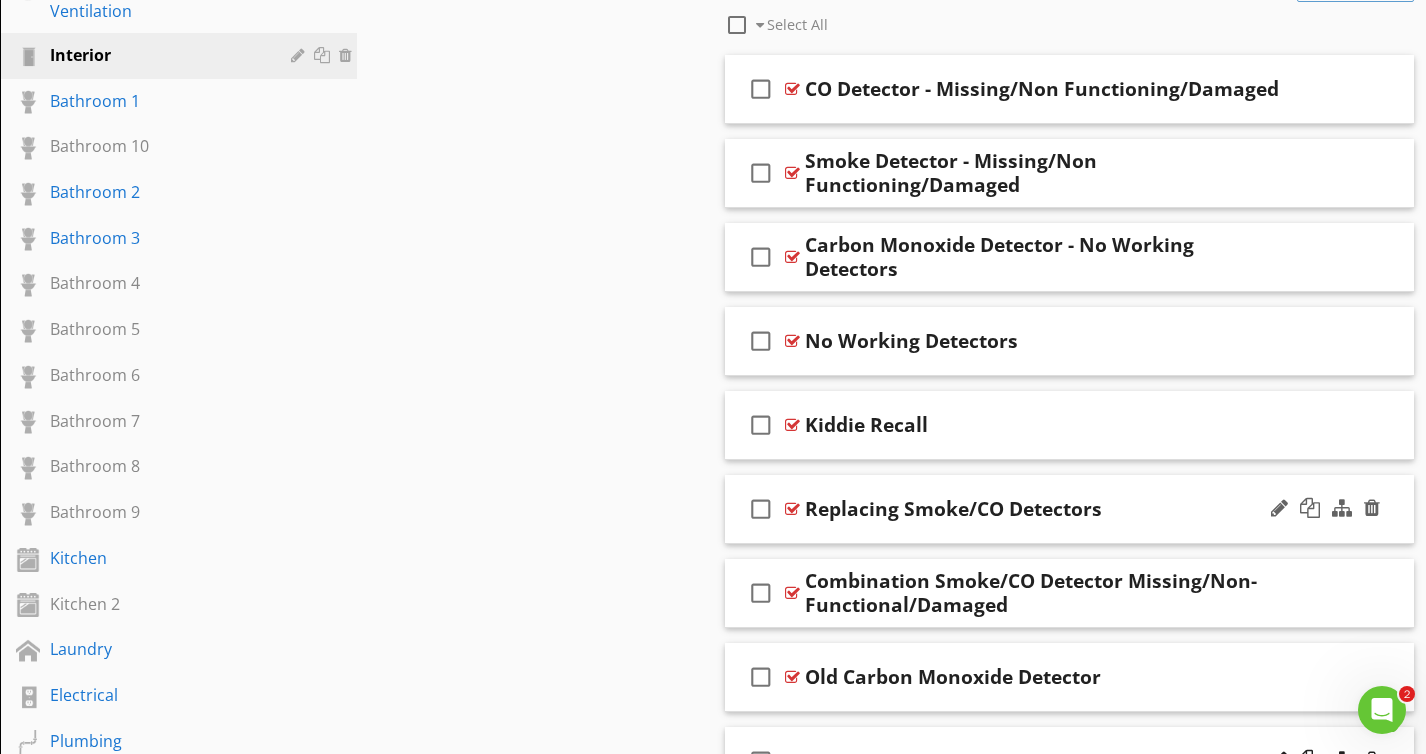 click on "check_box_outline_blank
Replacing Smoke/CO Detectors" at bounding box center [1069, 509] 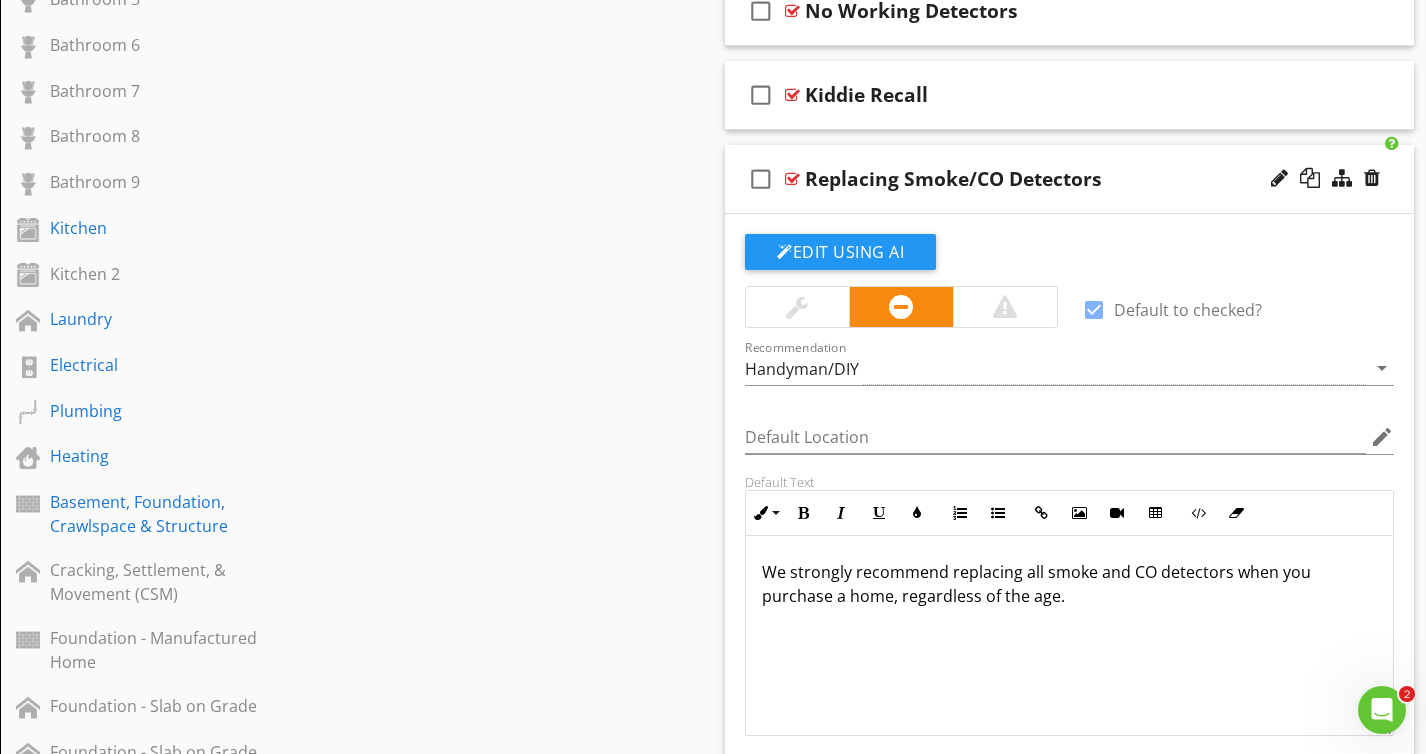 scroll, scrollTop: 1192, scrollLeft: 0, axis: vertical 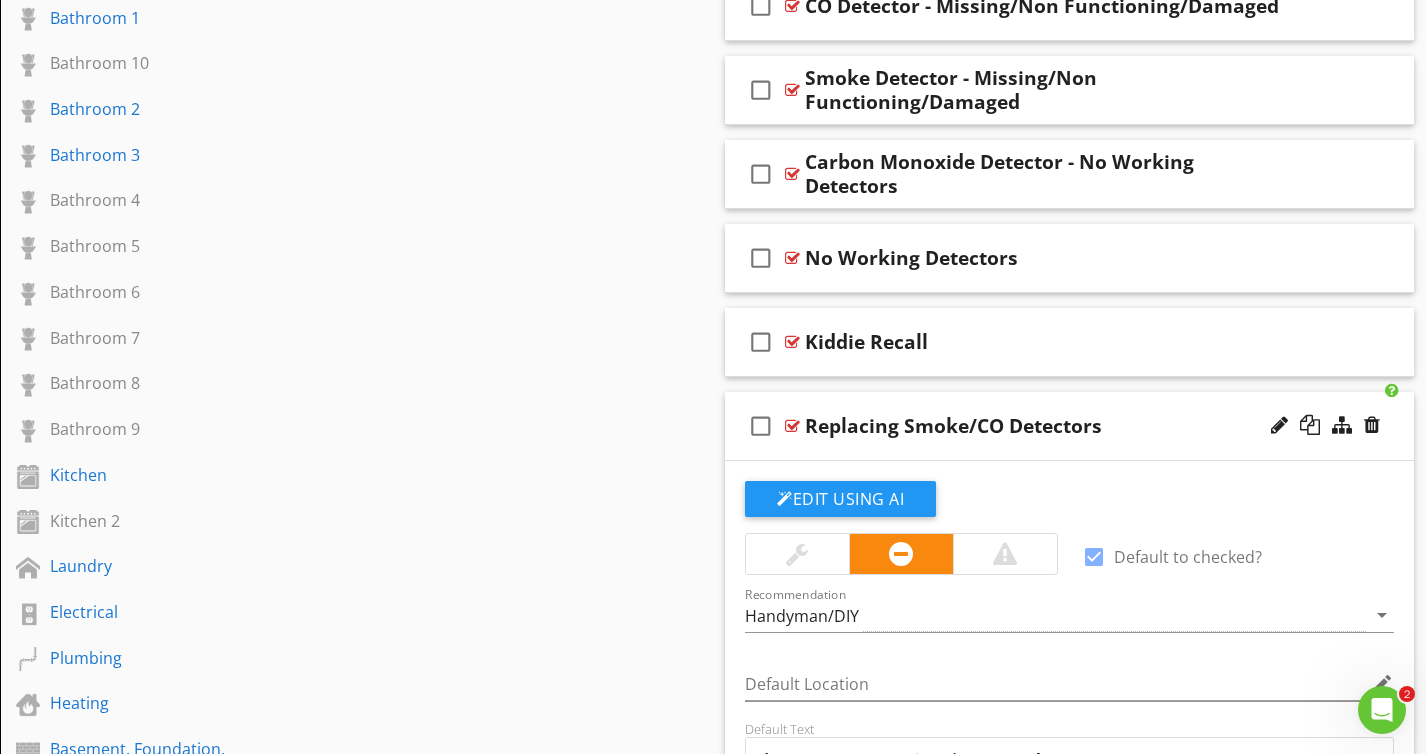 click on "Replacing Smoke/CO Detectors" at bounding box center [1048, 426] 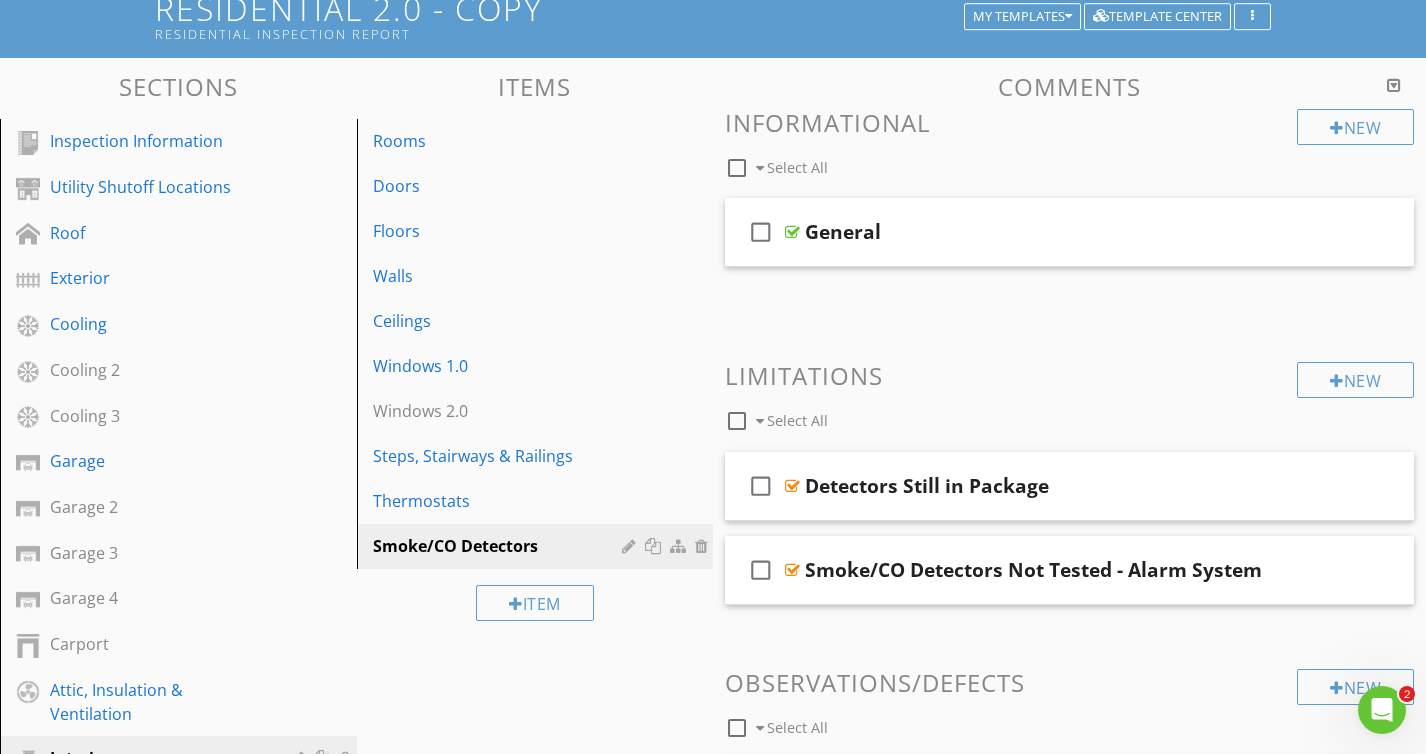 scroll, scrollTop: 0, scrollLeft: 0, axis: both 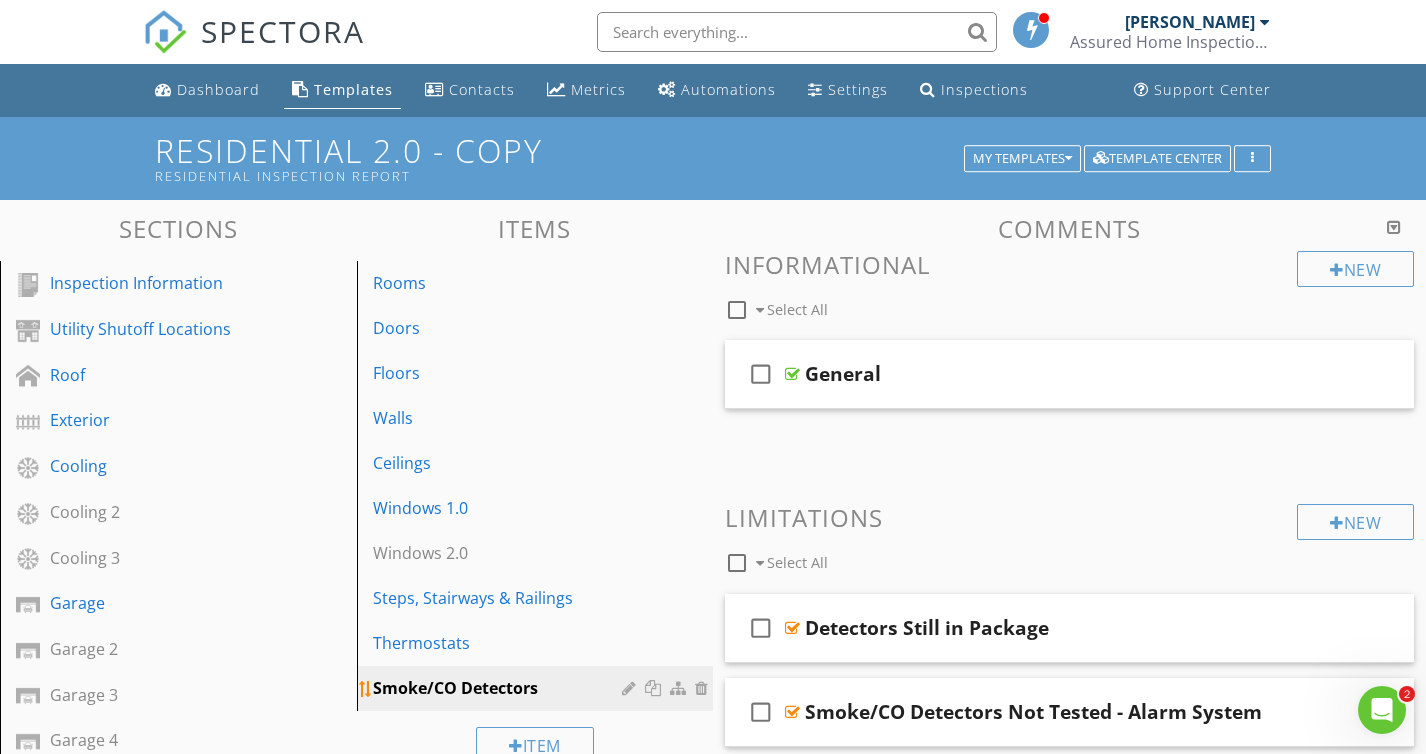 click on "Smoke/CO Detectors" at bounding box center (501, 688) 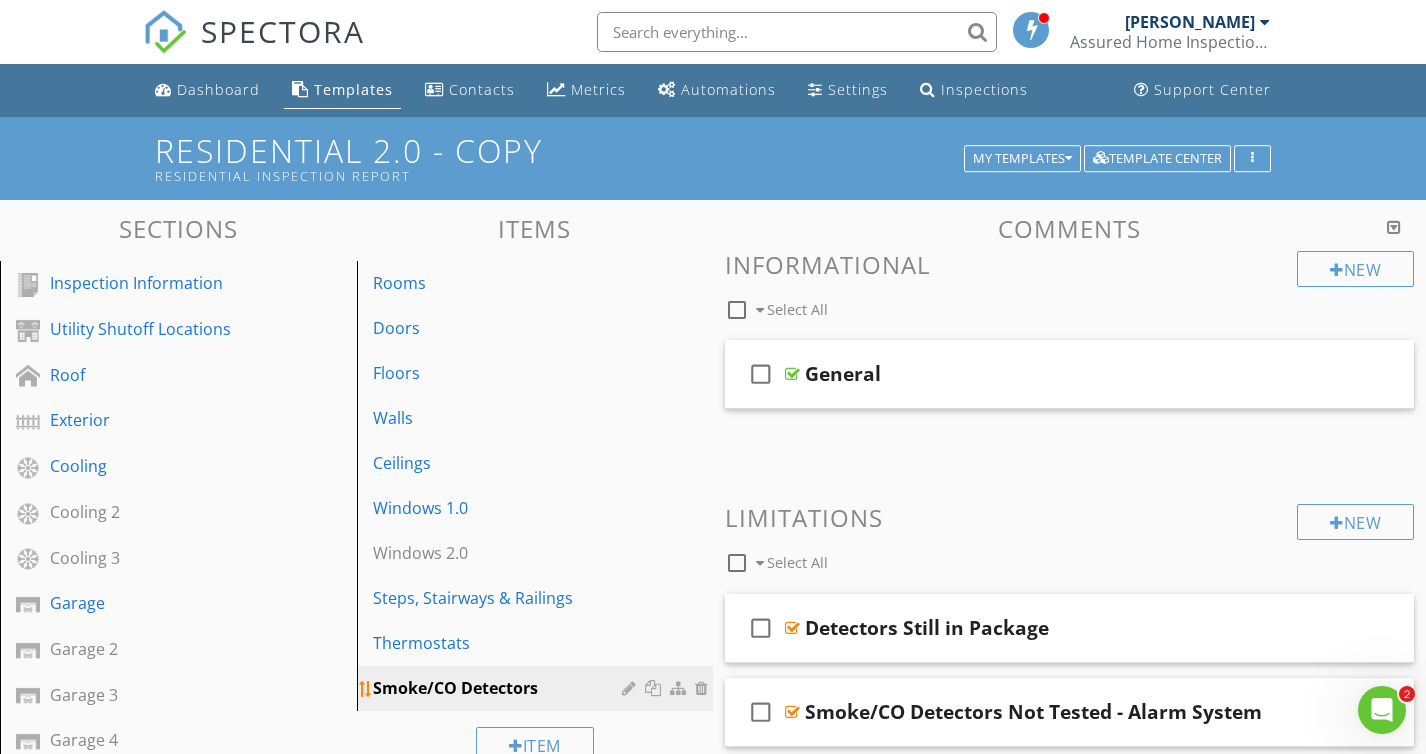 click on "Smoke/CO Detectors" at bounding box center [501, 688] 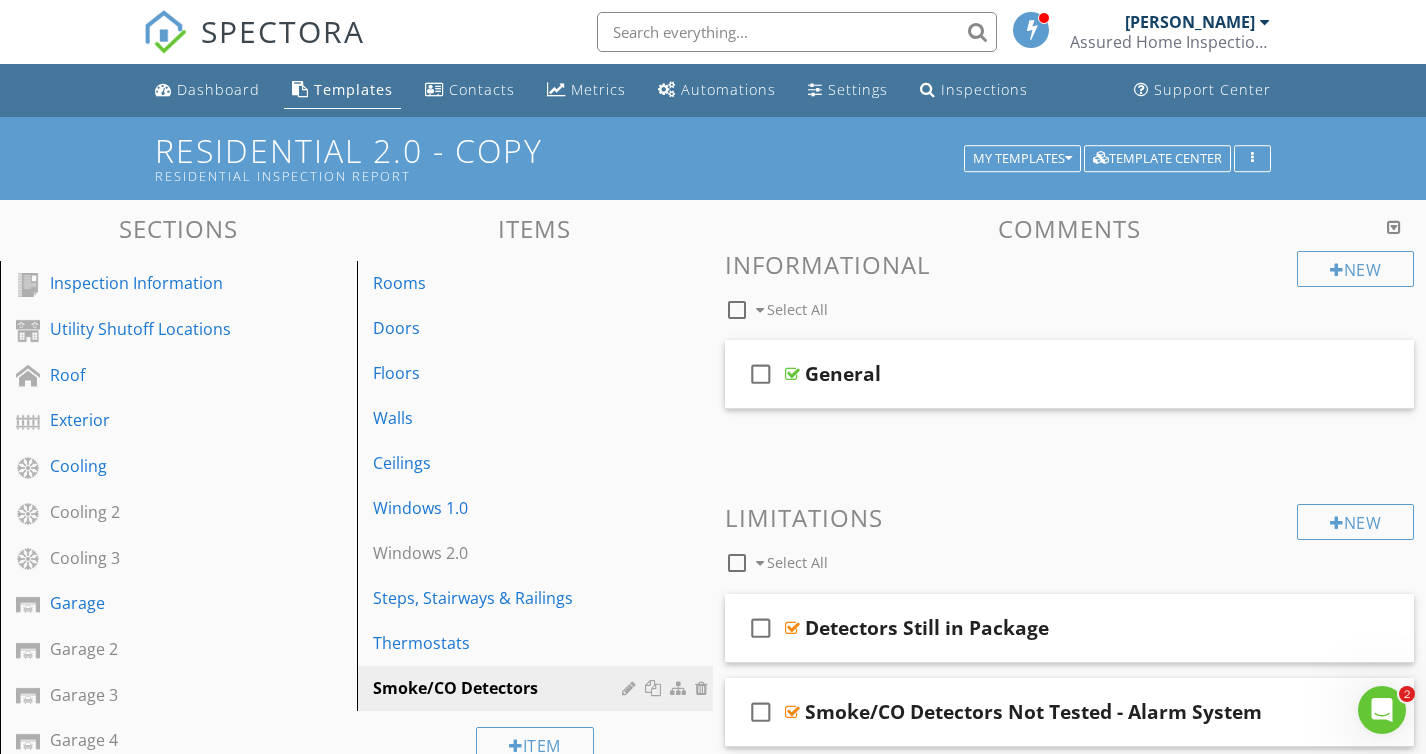 click at bounding box center (713, 377) 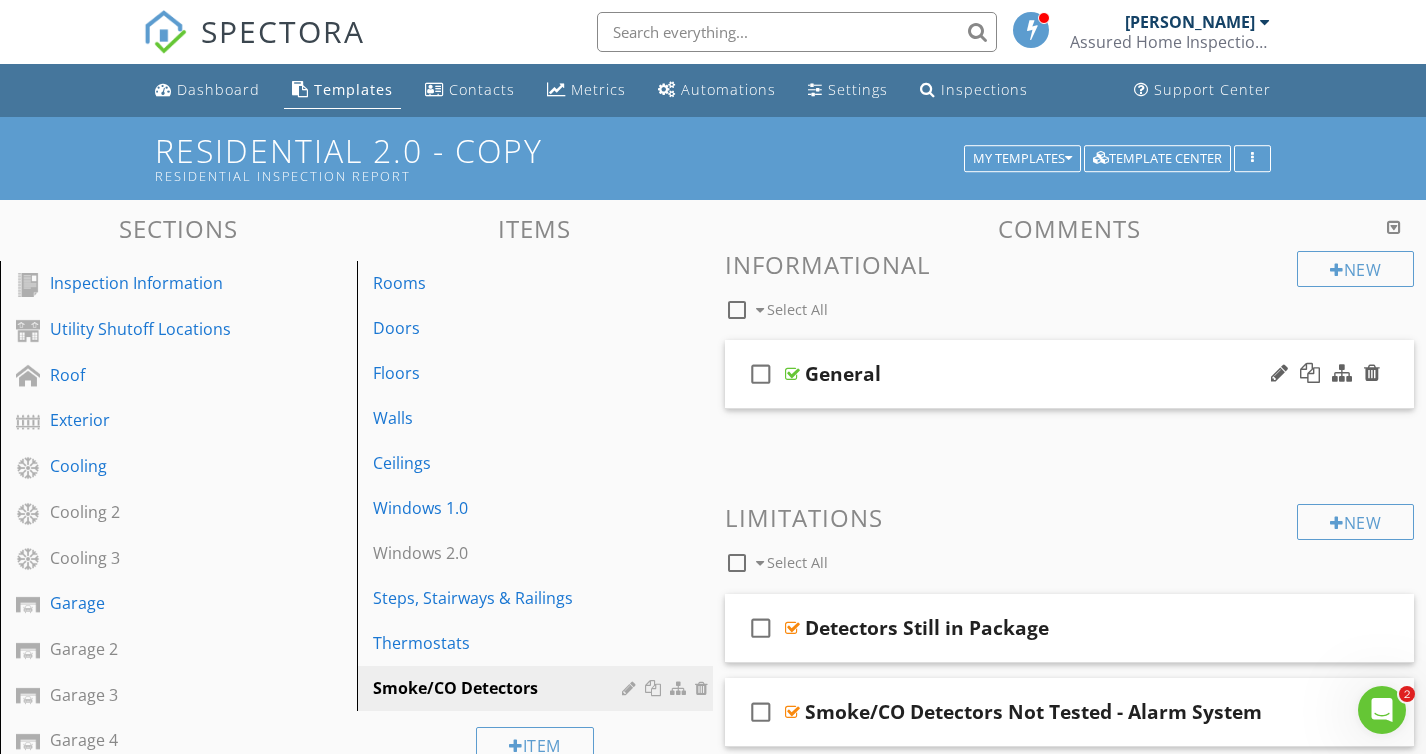 click on "General" at bounding box center [1048, 374] 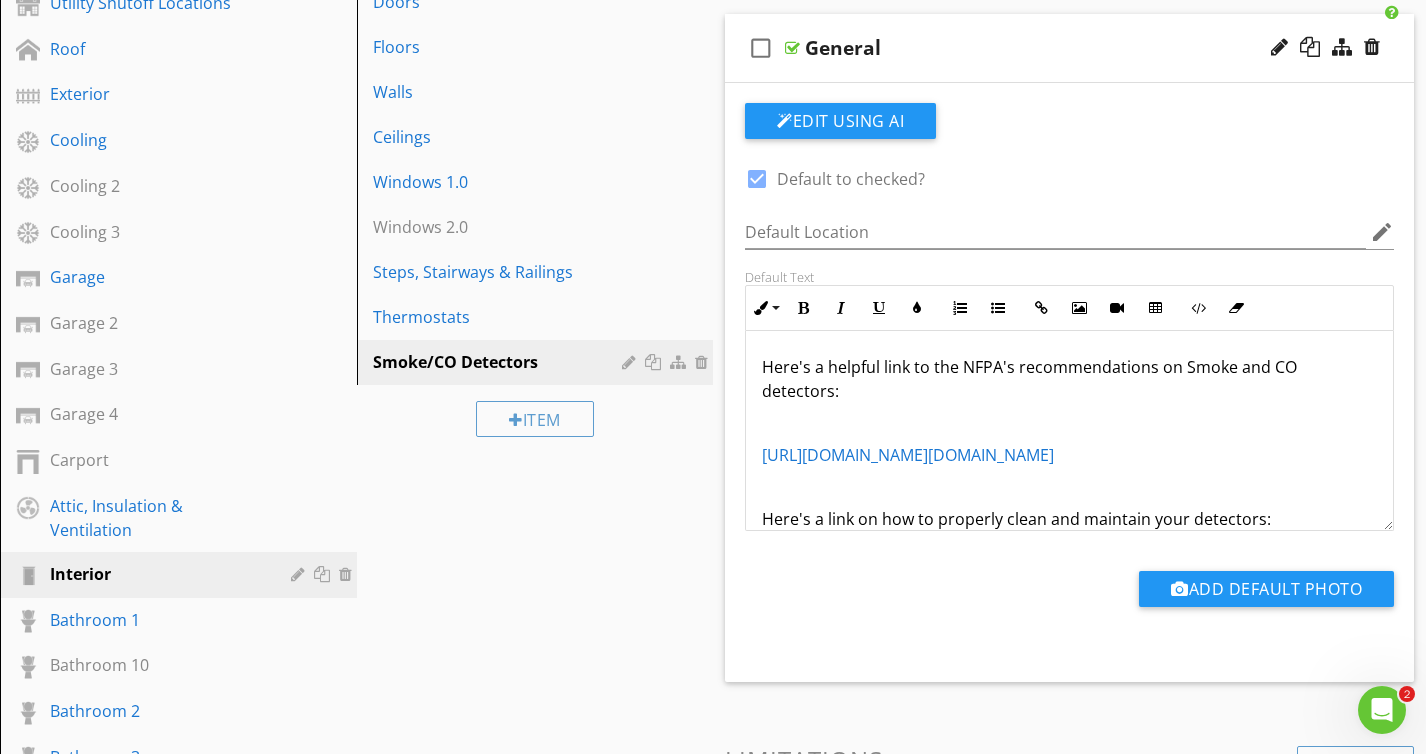 scroll, scrollTop: 331, scrollLeft: 0, axis: vertical 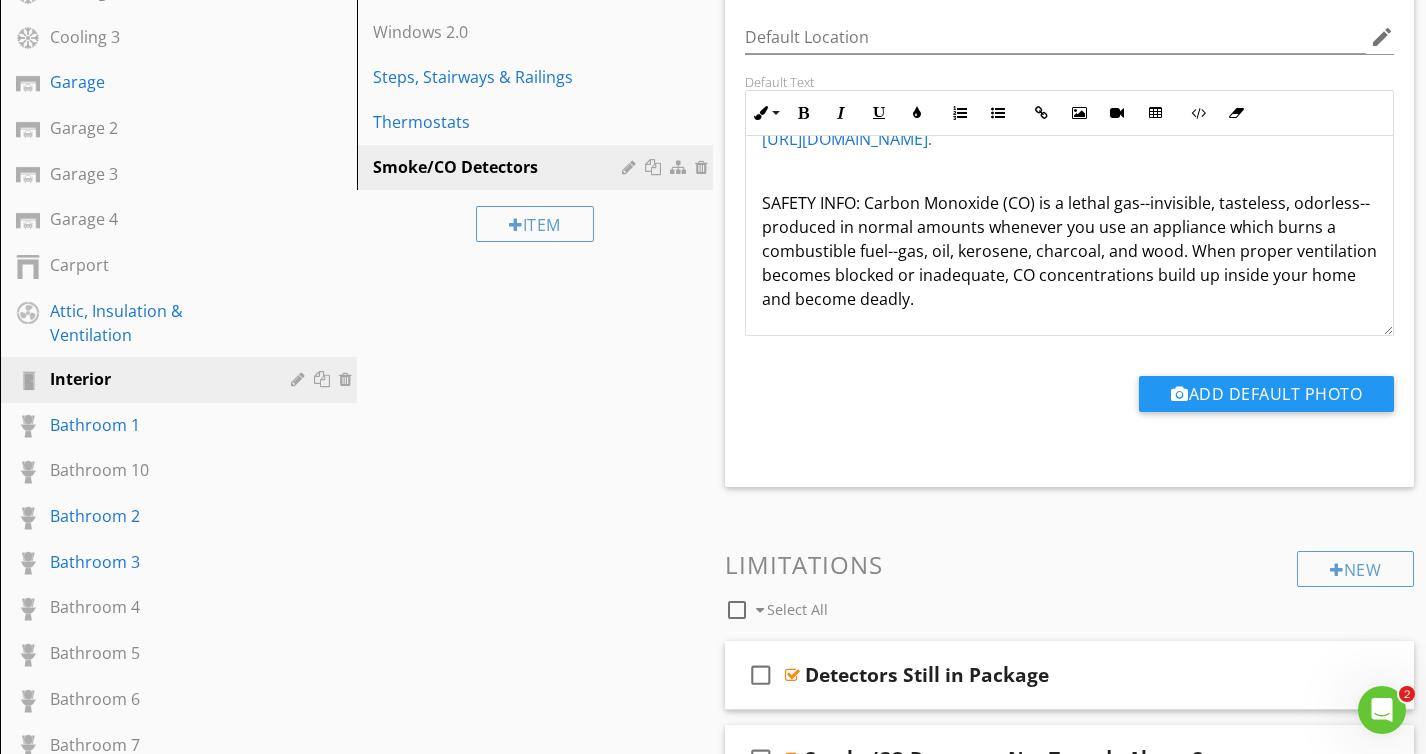 click on "SAFETY INFO: Carbon Monoxide (CO) is a lethal gas--invisible, tasteless, odorless--produced in normal amounts whenever you use an appliance which burns a combustible fuel--gas, oil, kerosene, charcoal, and wood. When proper ventilation becomes blocked or inadequate, CO concentrations build up inside your home and become deadly." at bounding box center [1069, 251] 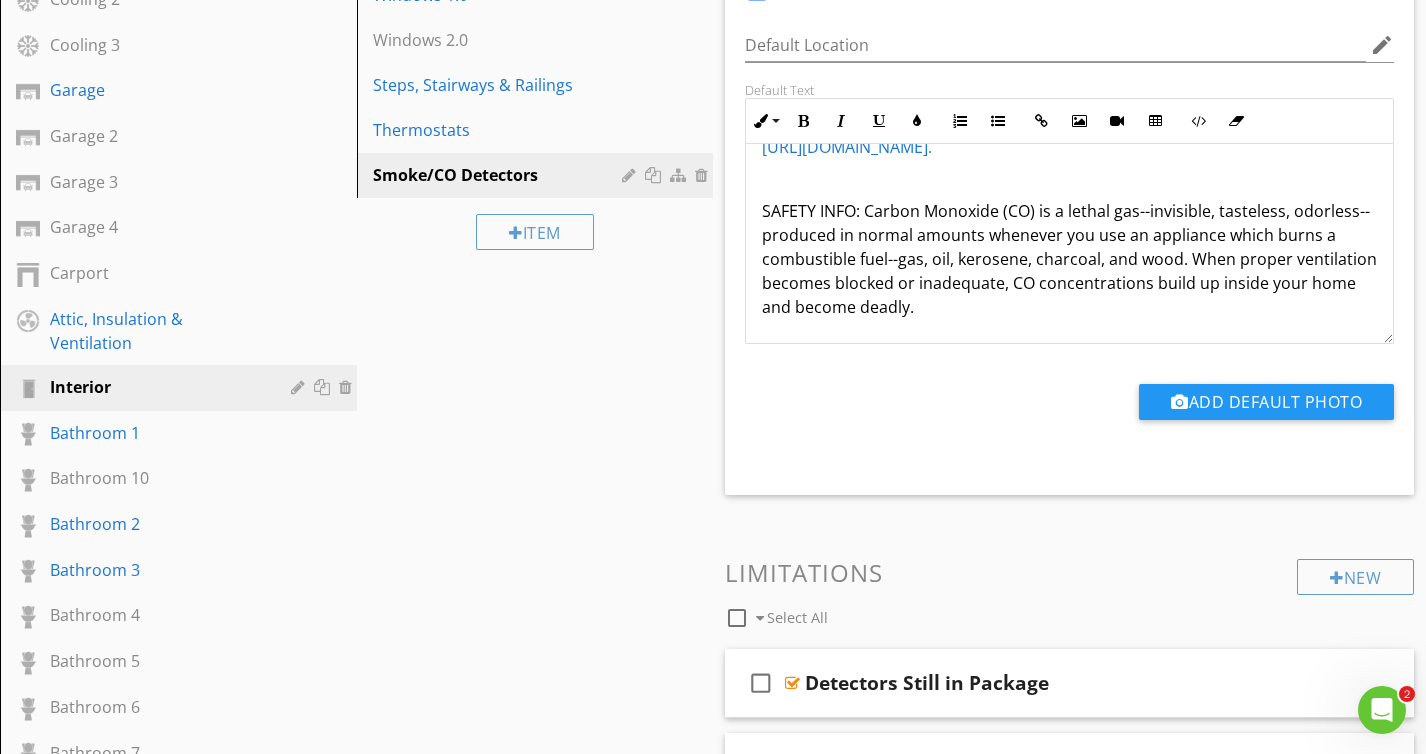 scroll, scrollTop: 499, scrollLeft: 0, axis: vertical 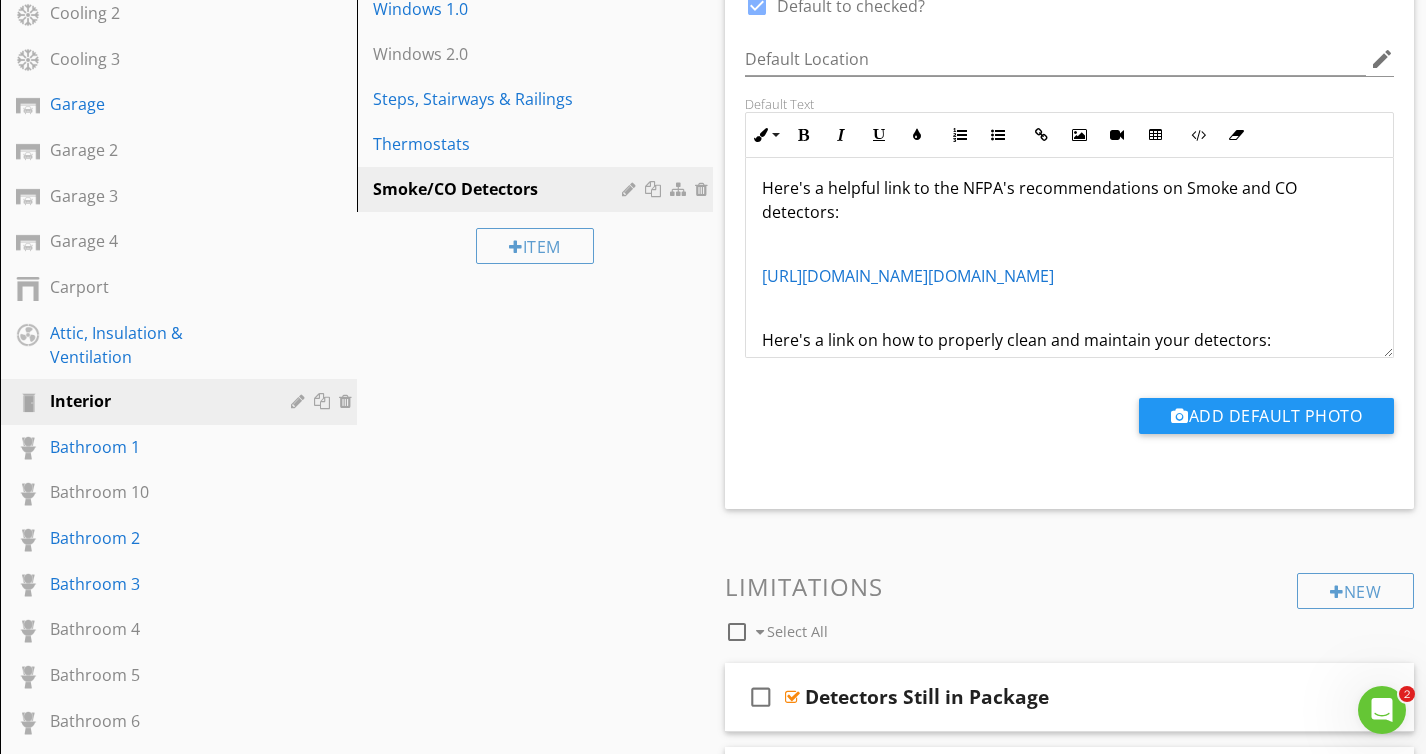 click on "https://www.firstalert.com/on/demandware.store/Sites-firstalert-Site/default/Content-Show?cid=do-you-know-where-to-place-your-fire-safety-devices" at bounding box center [908, 276] 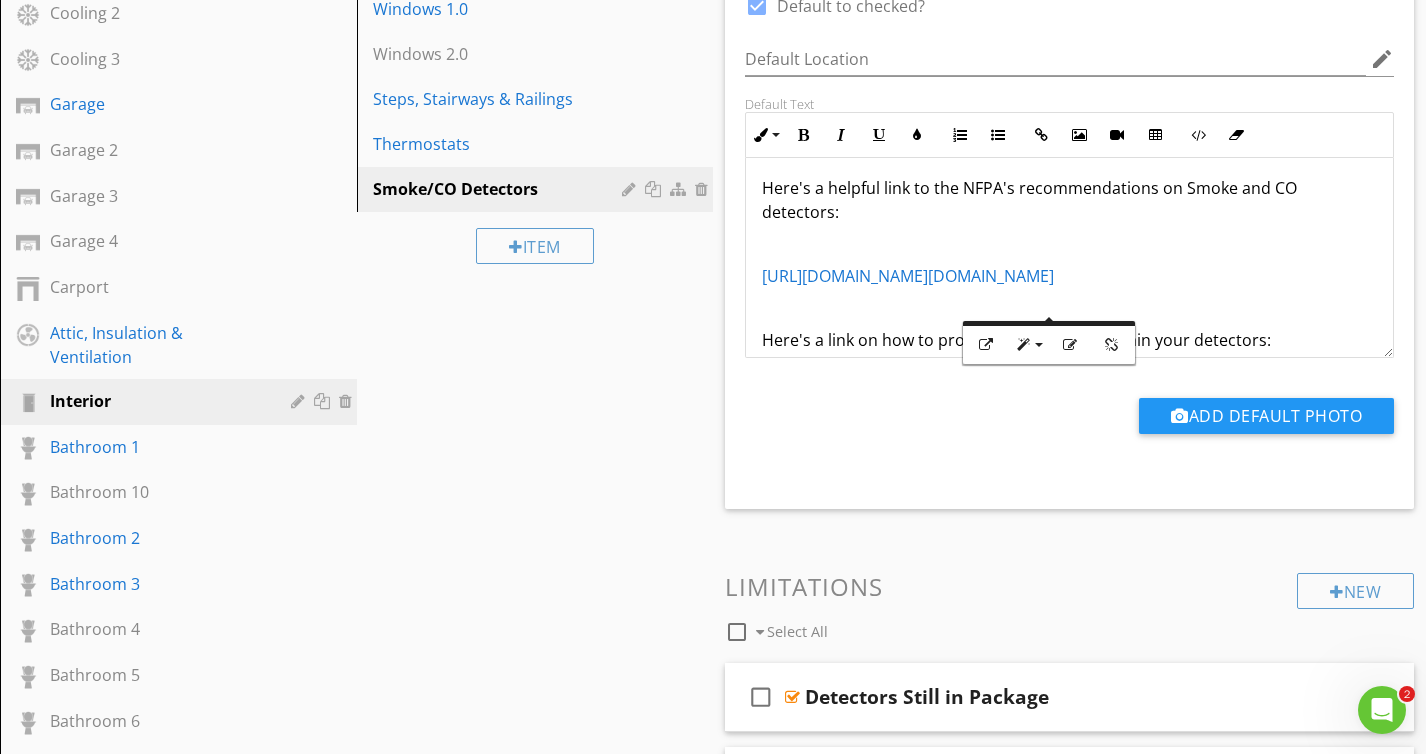 drag, startPoint x: 763, startPoint y: 249, endPoint x: 817, endPoint y: 307, distance: 79.24645 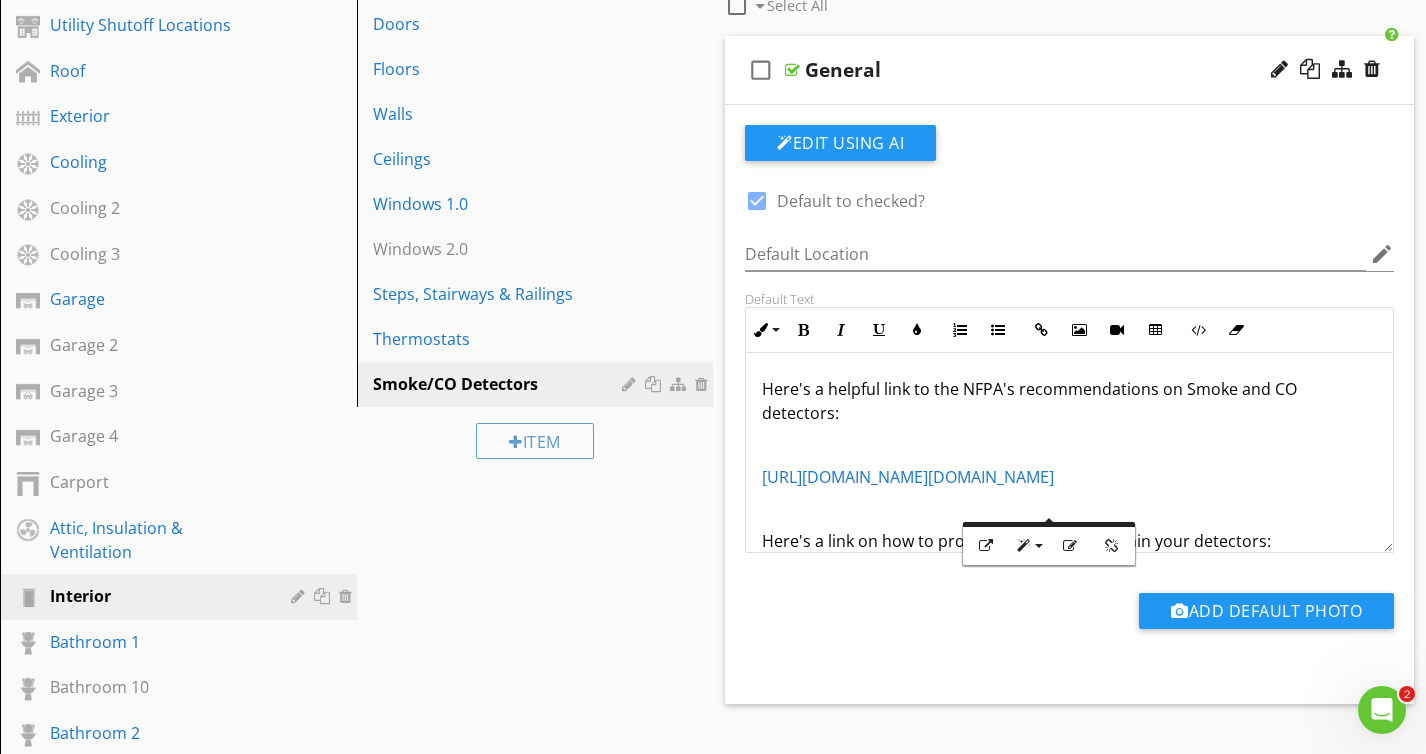 scroll, scrollTop: 306, scrollLeft: 0, axis: vertical 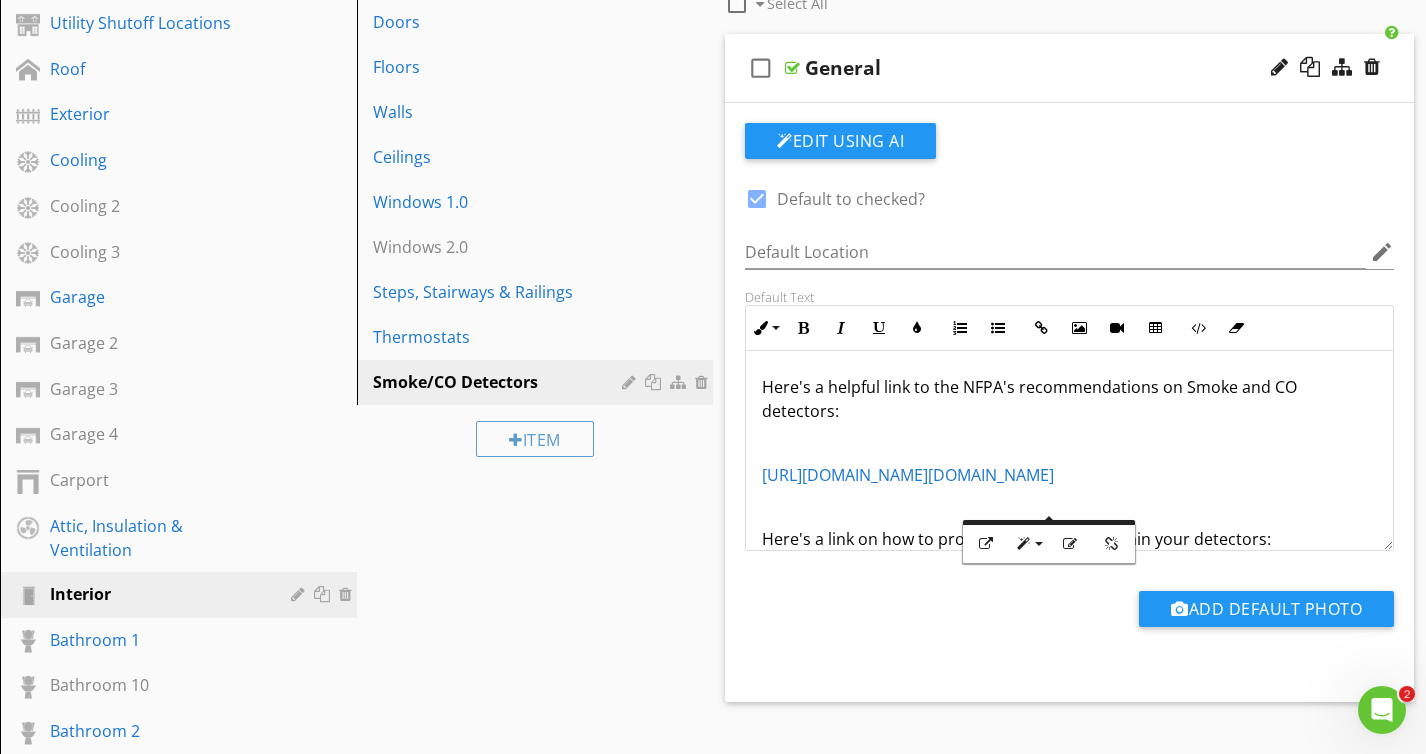 click on "Here's a helpful link to the NFPA's recommendations on Smoke and CO detectors: https://www.firstalert.com/on/demandware.store/Sites-firstalert-Site/default/Content-Show?cid=do-you-know-where-to-place-your-fire-safety-devices Here's a link on how to properly clean and maintain your detectors: https://www.maidbrigade.com/blog/home-organization/smoke-alarms-how-to-clean-them/#:~:text=All%20smoke%20alarm%20units%20should,battery%20types%20are%20still%20common. SAFETY INFO: Carbon Monoxide (CO) is a lethal gas--invisible, tasteless, odorless--produced in normal amounts whenever you use an appliance which burns a combustible fuel--gas, oil, kerosene, charcoal, and wood. When proper ventilation becomes blocked or inadequate, CO concentrations build up inside your home and become deadly." at bounding box center (1069, 575) 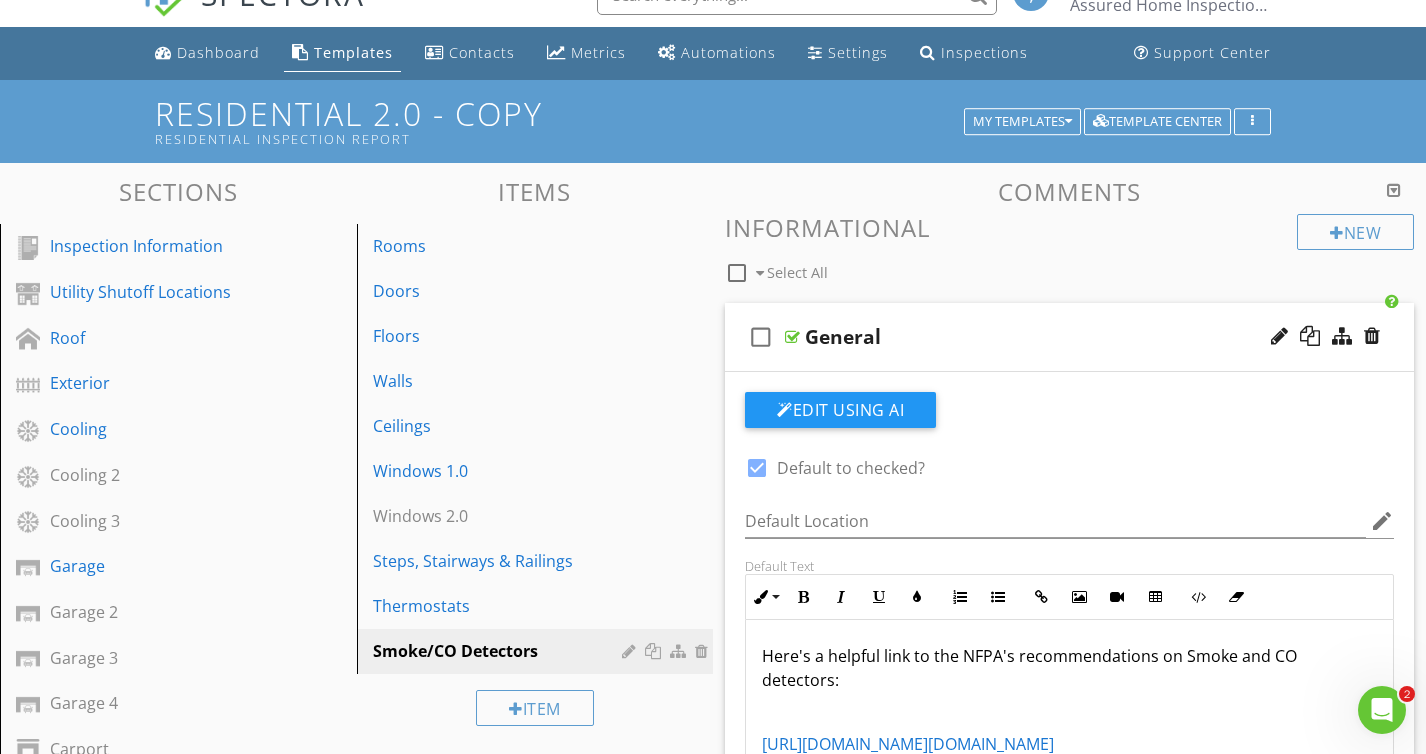 scroll, scrollTop: 0, scrollLeft: 0, axis: both 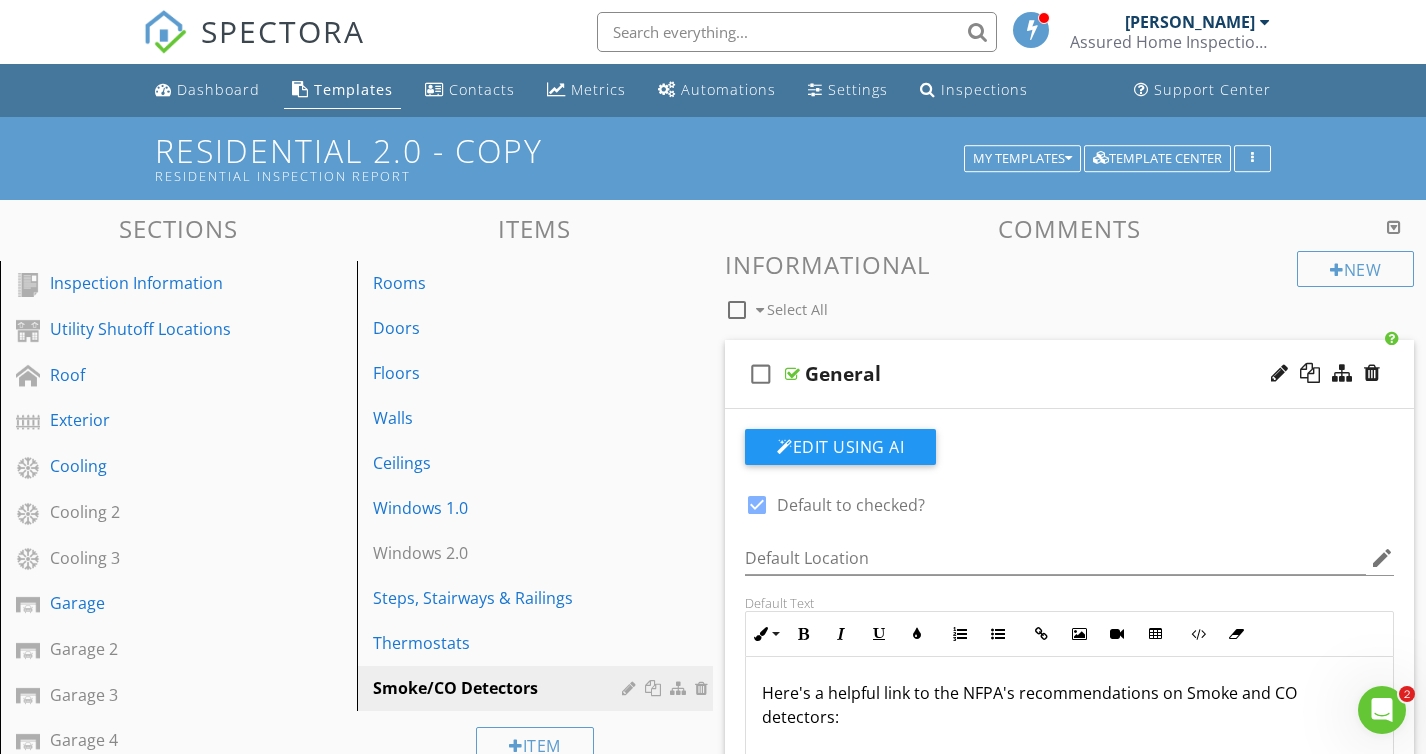 click on "General" at bounding box center (1048, 374) 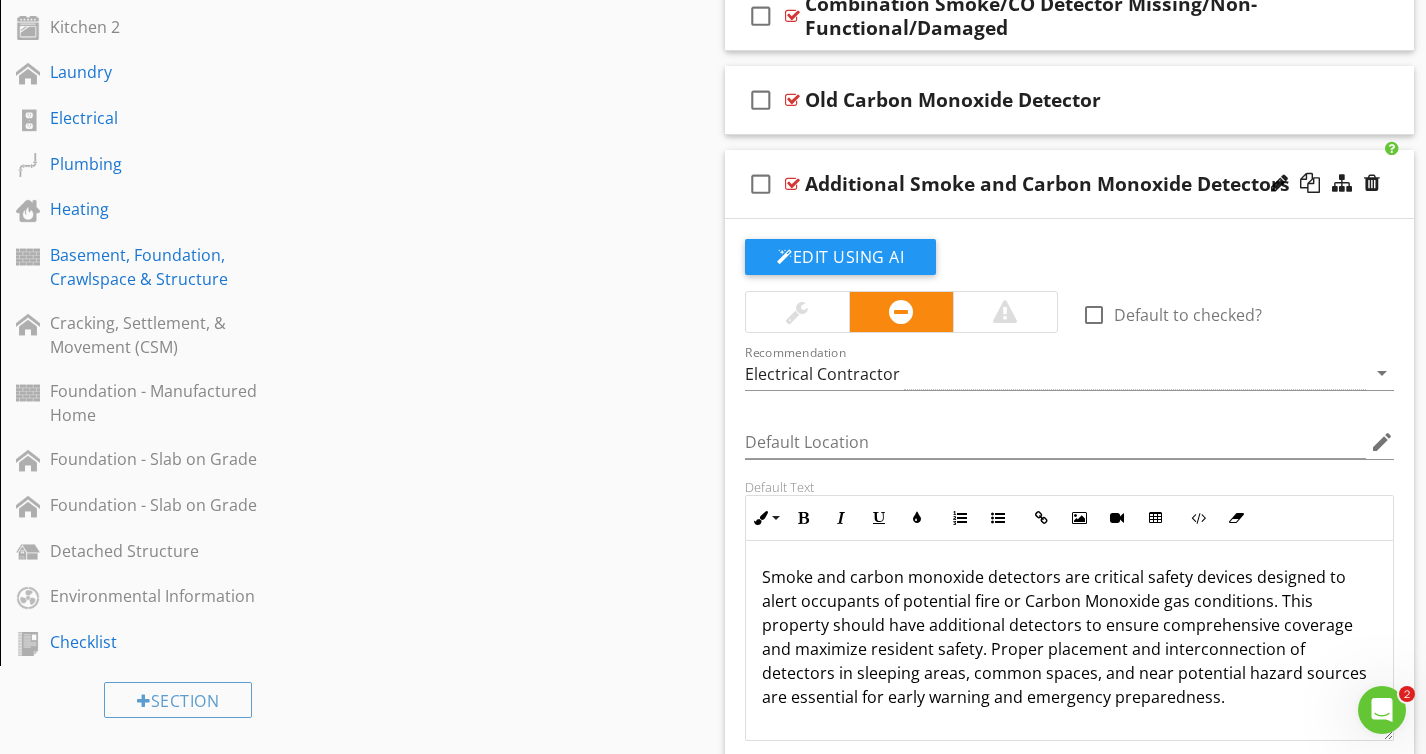 scroll, scrollTop: 1396, scrollLeft: 0, axis: vertical 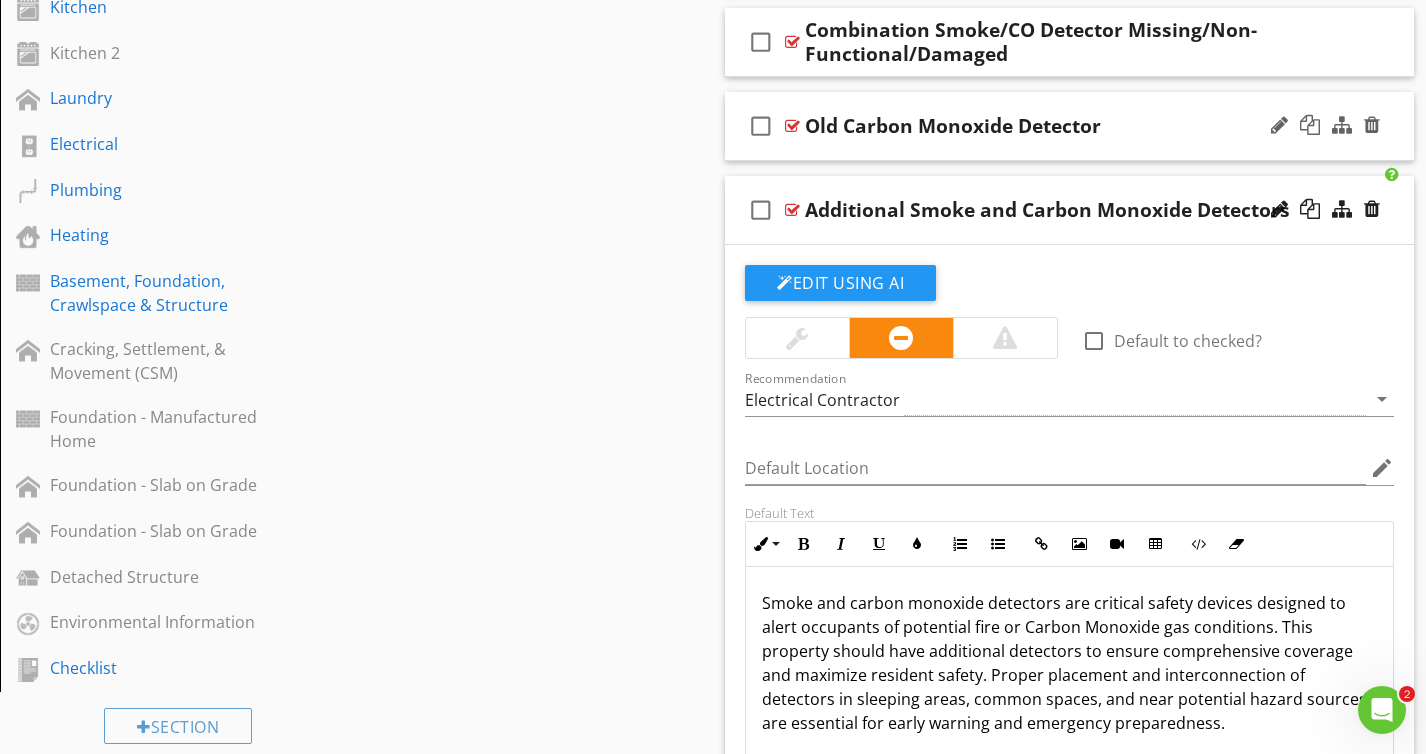 click on "Old Carbon Monoxide Detector" at bounding box center [1048, 126] 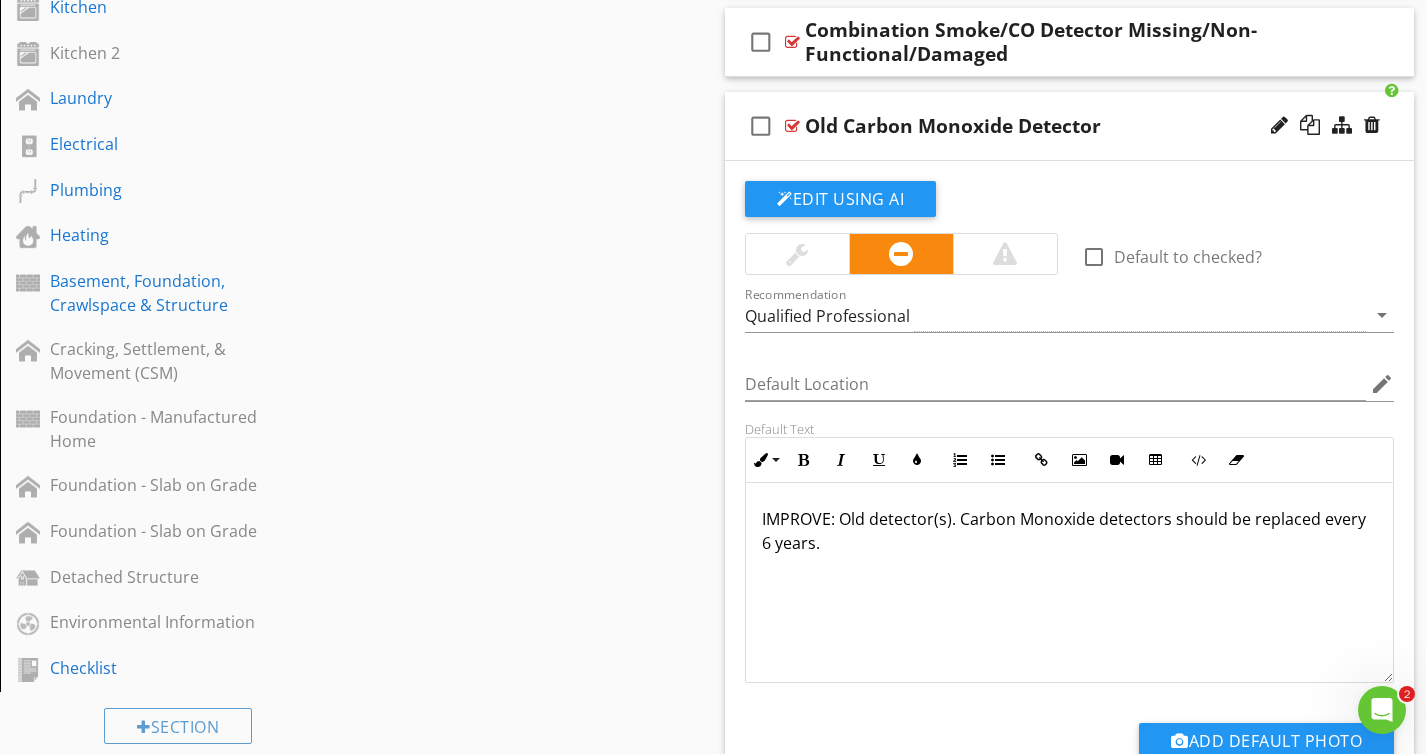 click on "Old Carbon Monoxide Detector" at bounding box center (1048, 126) 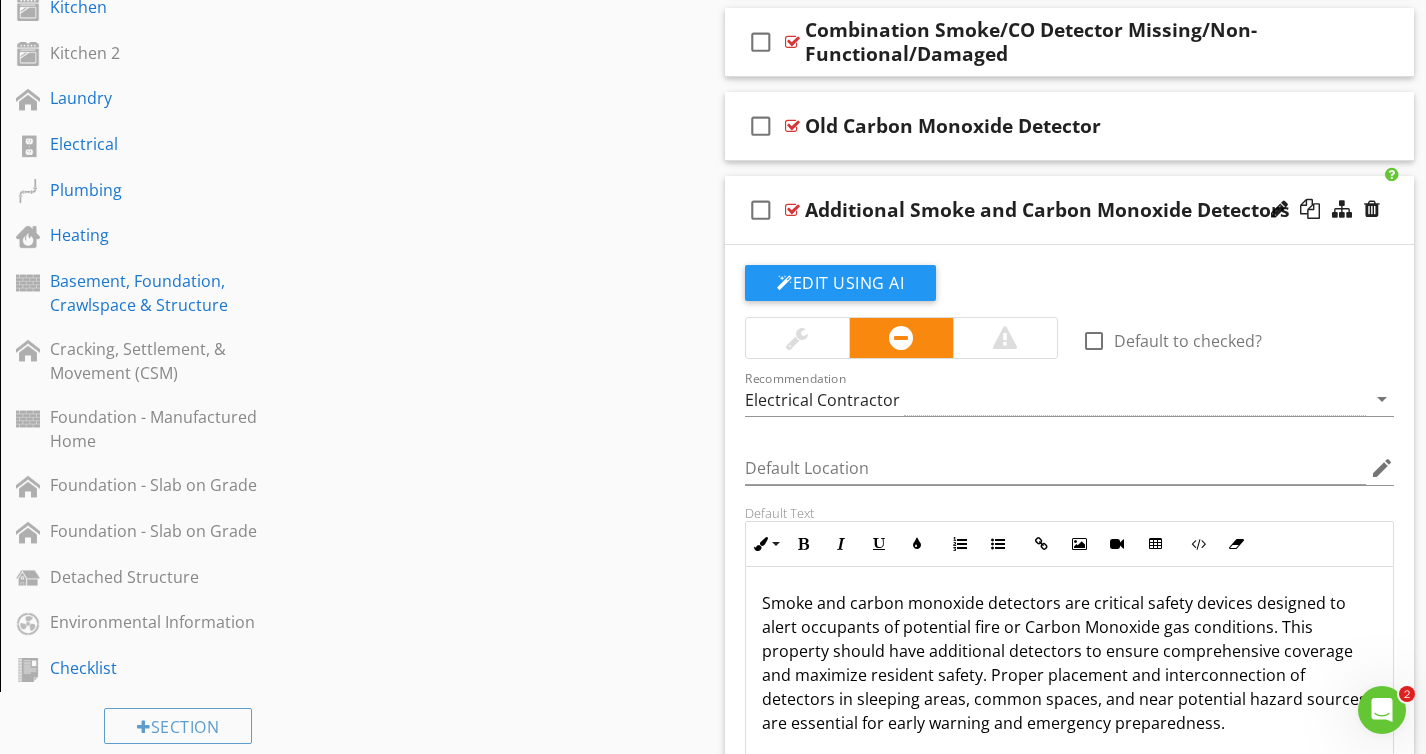 click on "check_box_outline_blank
Additional Smoke and Carbon Monoxide Detectors" at bounding box center (1069, 210) 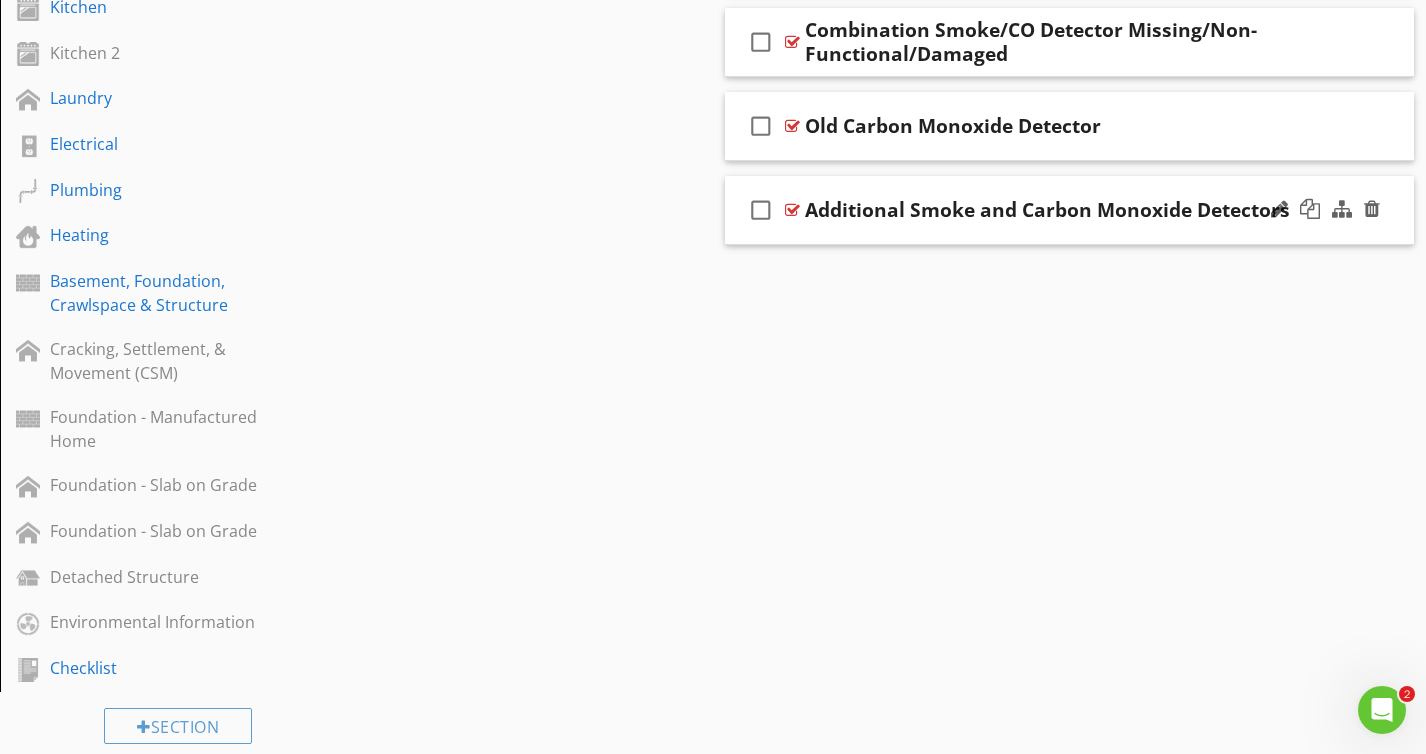 click on "check_box_outline_blank
Additional Smoke and Carbon Monoxide Detectors" at bounding box center (1069, 210) 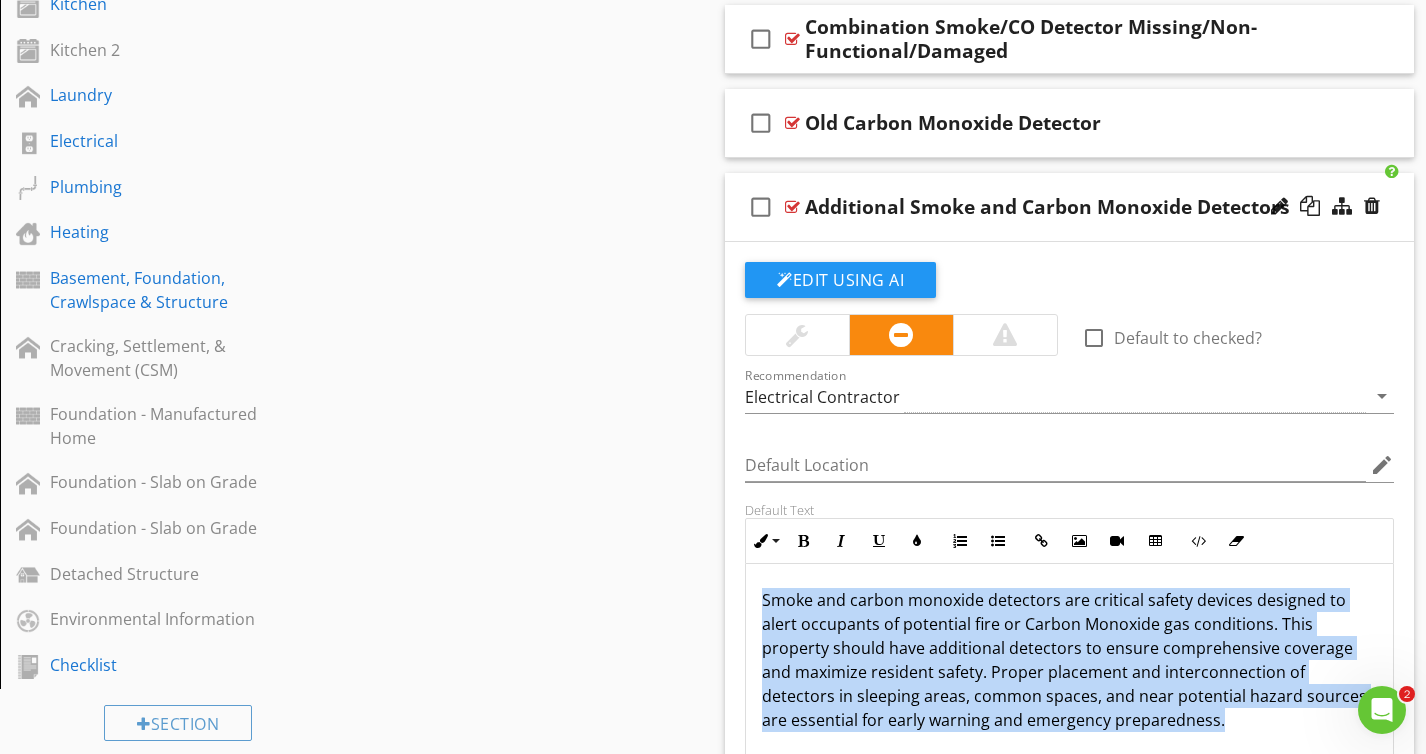 scroll, scrollTop: 1462, scrollLeft: 0, axis: vertical 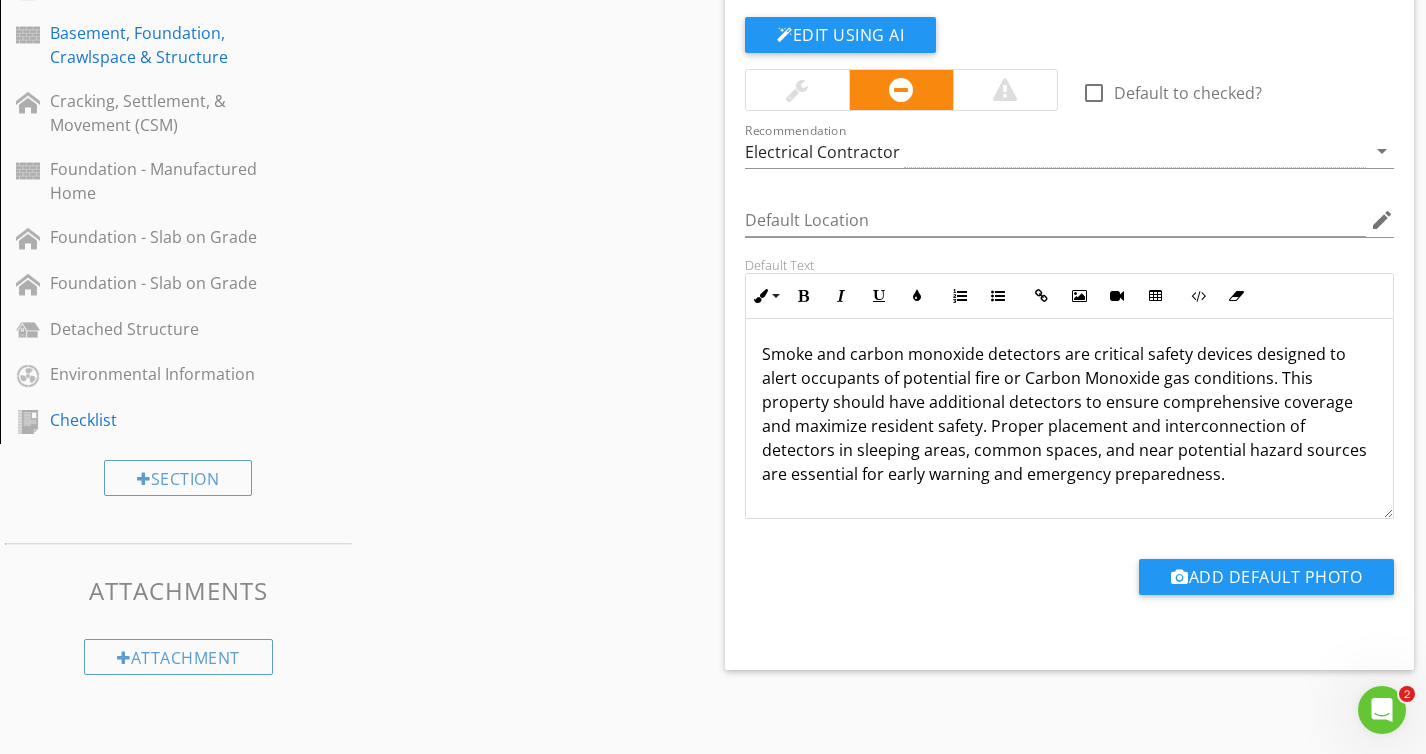 drag, startPoint x: 760, startPoint y: 602, endPoint x: 1081, endPoint y: 558, distance: 324.00156 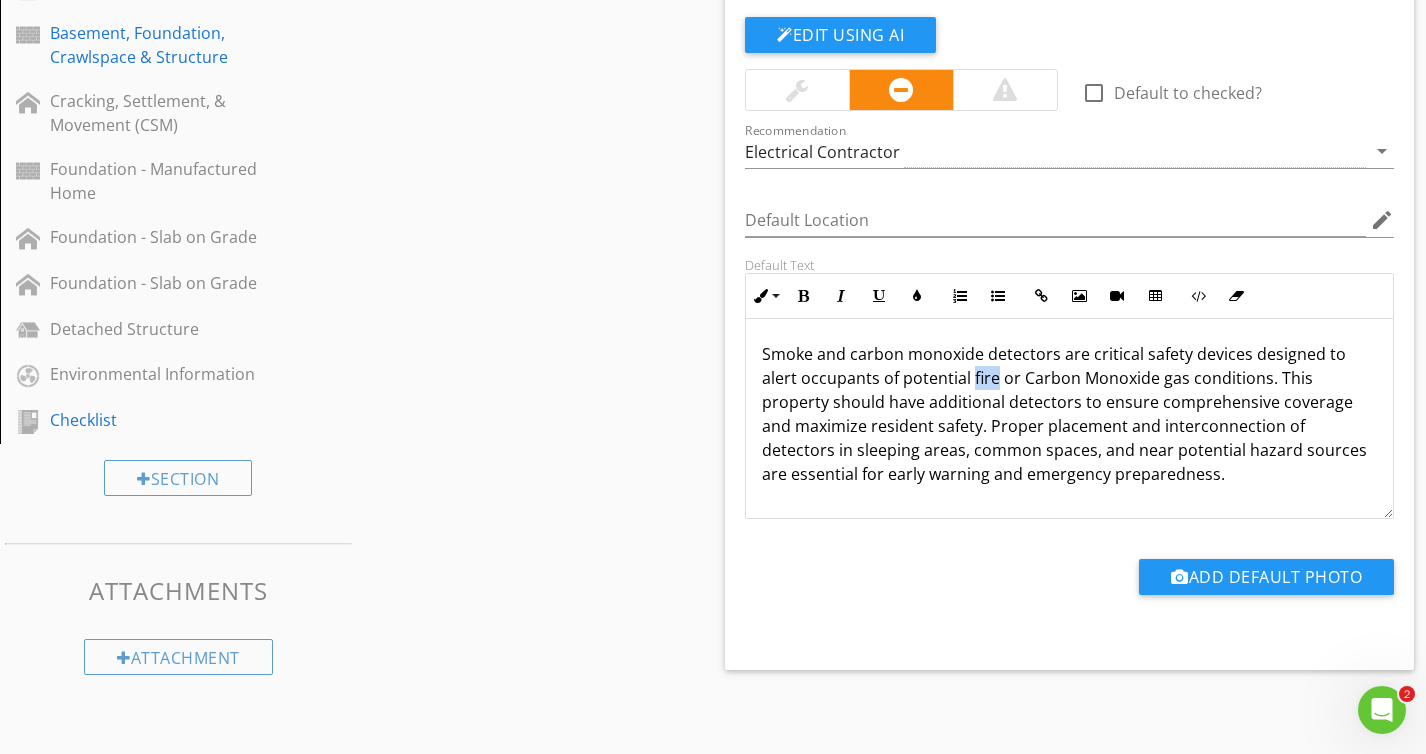 click on "Smoke and carbon monoxide detectors are critical safety devices designed to alert occupants of potential fire or Carbon Monoxide gas conditions. This property should have additional detectors to ensure comprehensive coverage and maximize resident safety. Proper placement and interconnection of detectors in sleeping areas, common spaces, and near potential hazard sources are essential for early warning and emergency preparedness." at bounding box center [1069, 414] 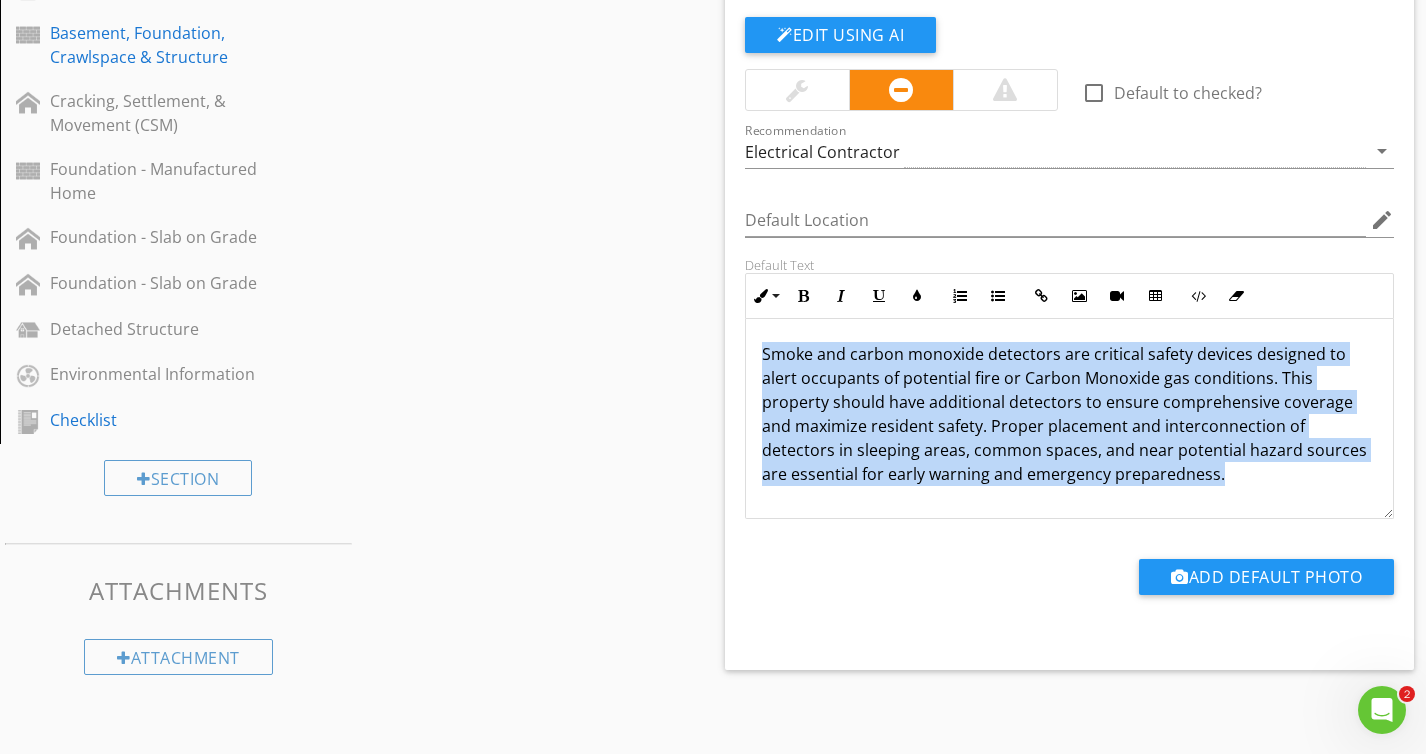 click on "Smoke and carbon monoxide detectors are critical safety devices designed to alert occupants of potential fire or Carbon Monoxide gas conditions. This property should have additional detectors to ensure comprehensive coverage and maximize resident safety. Proper placement and interconnection of detectors in sleeping areas, common spaces, and near potential hazard sources are essential for early warning and emergency preparedness." at bounding box center (1069, 414) 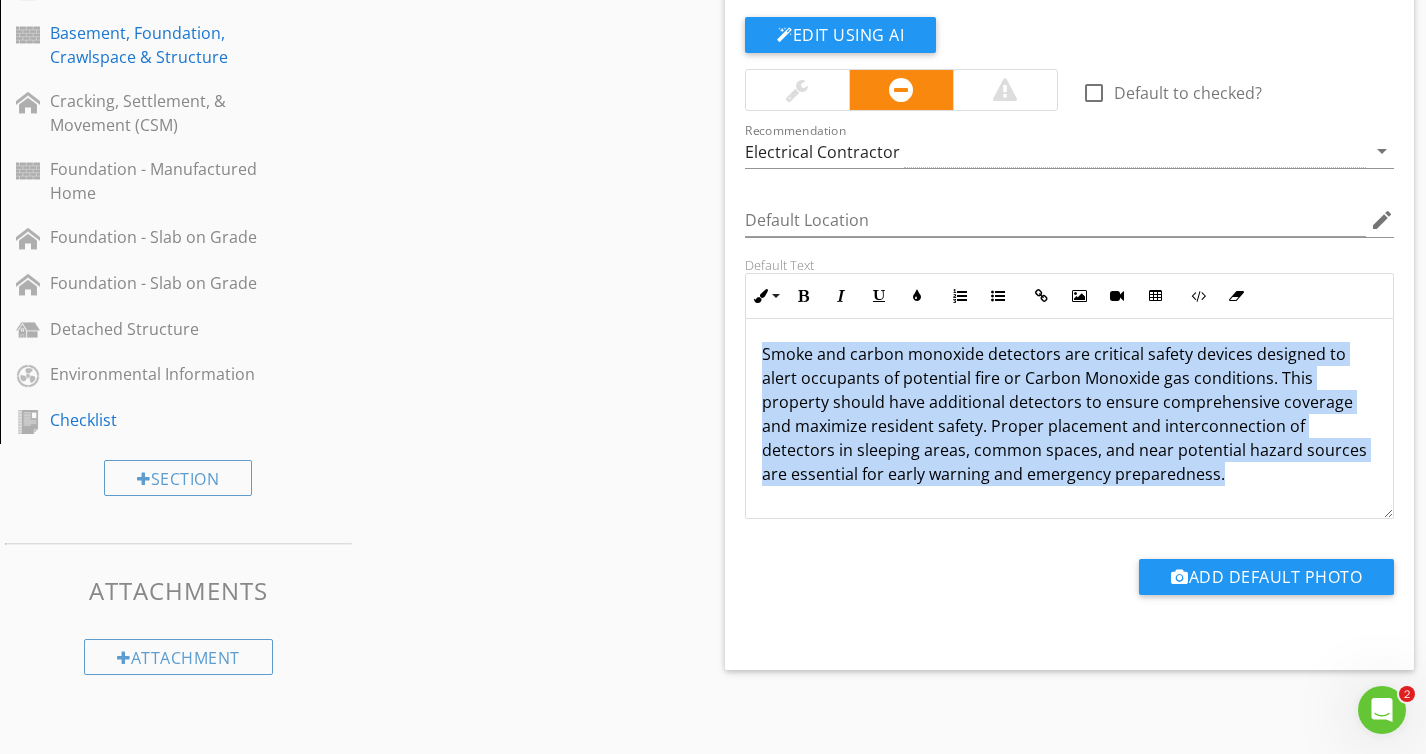 copy on "Smoke and carbon monoxide detectors are critical safety devices designed to alert occupants of potential fire or Carbon Monoxide gas conditions. This property should have additional detectors to ensure comprehensive coverage and maximize resident safety. Proper placement and interconnection of detectors in sleeping areas, common spaces, and near potential hazard sources are essential for early warning and emergency preparedness." 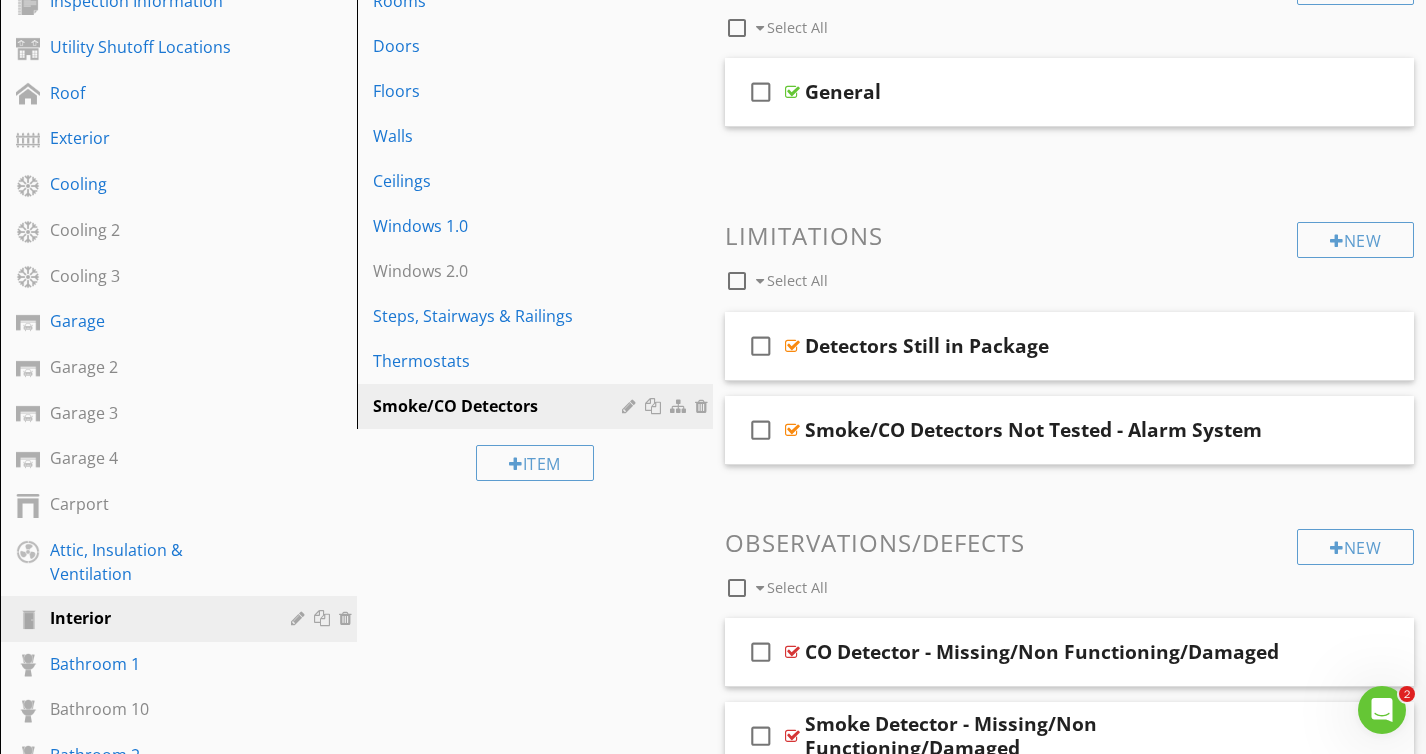 scroll, scrollTop: 0, scrollLeft: 0, axis: both 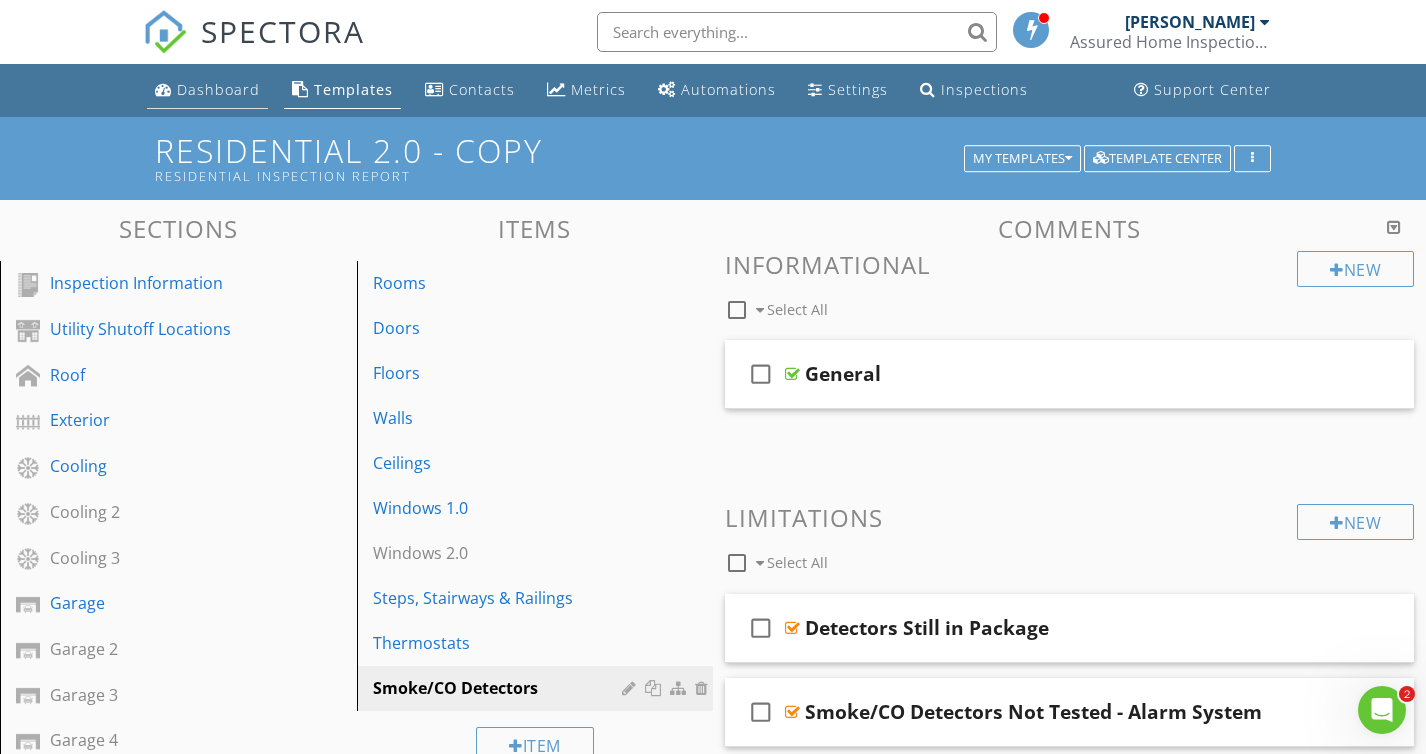 click on "Dashboard" at bounding box center [218, 89] 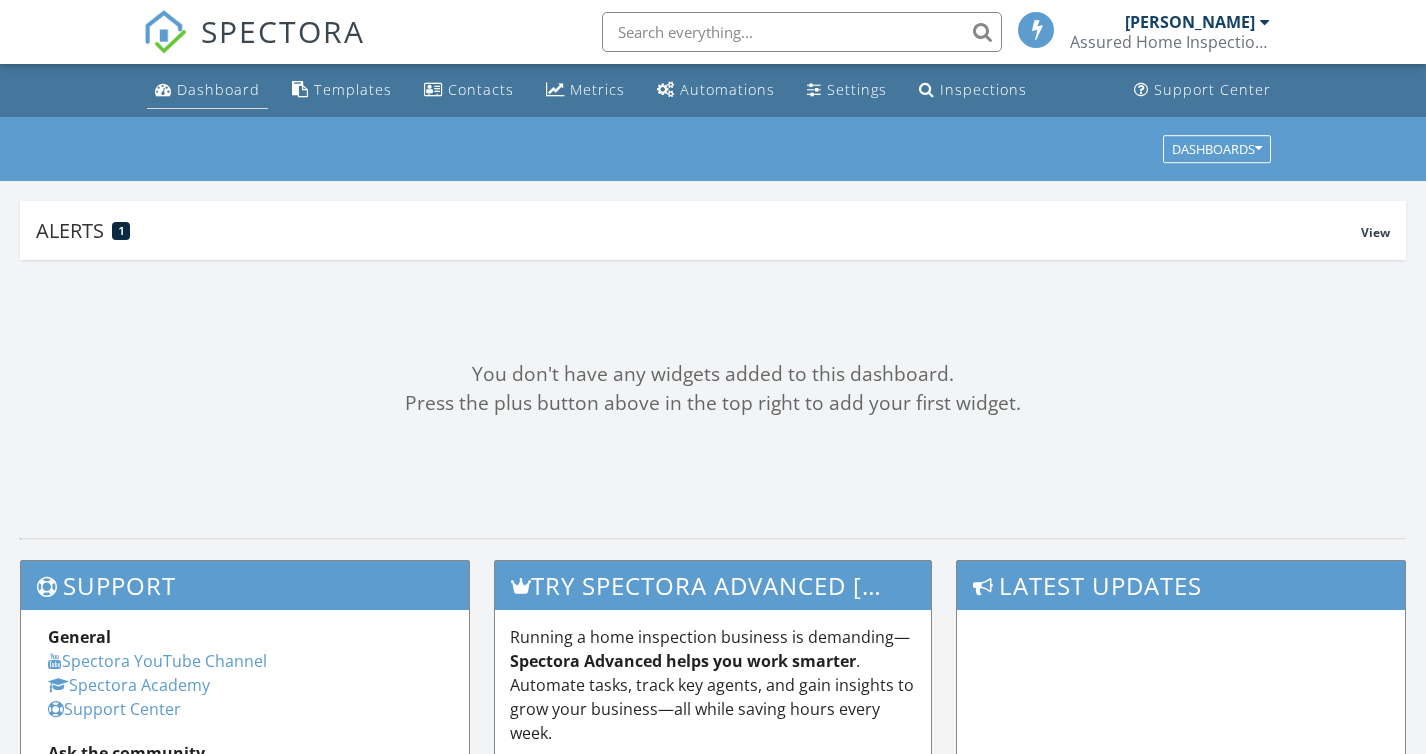 scroll, scrollTop: 0, scrollLeft: 0, axis: both 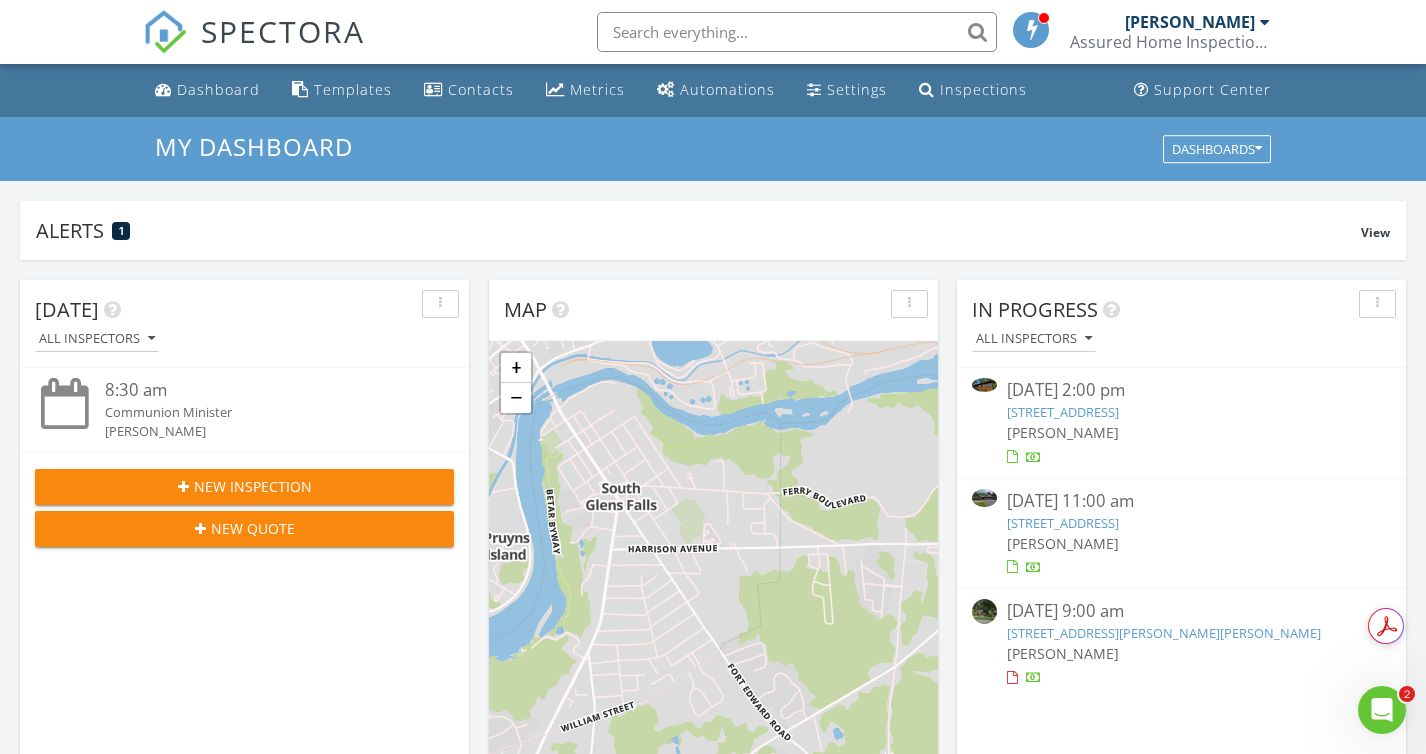 click on "[STREET_ADDRESS]" at bounding box center [1063, 523] 